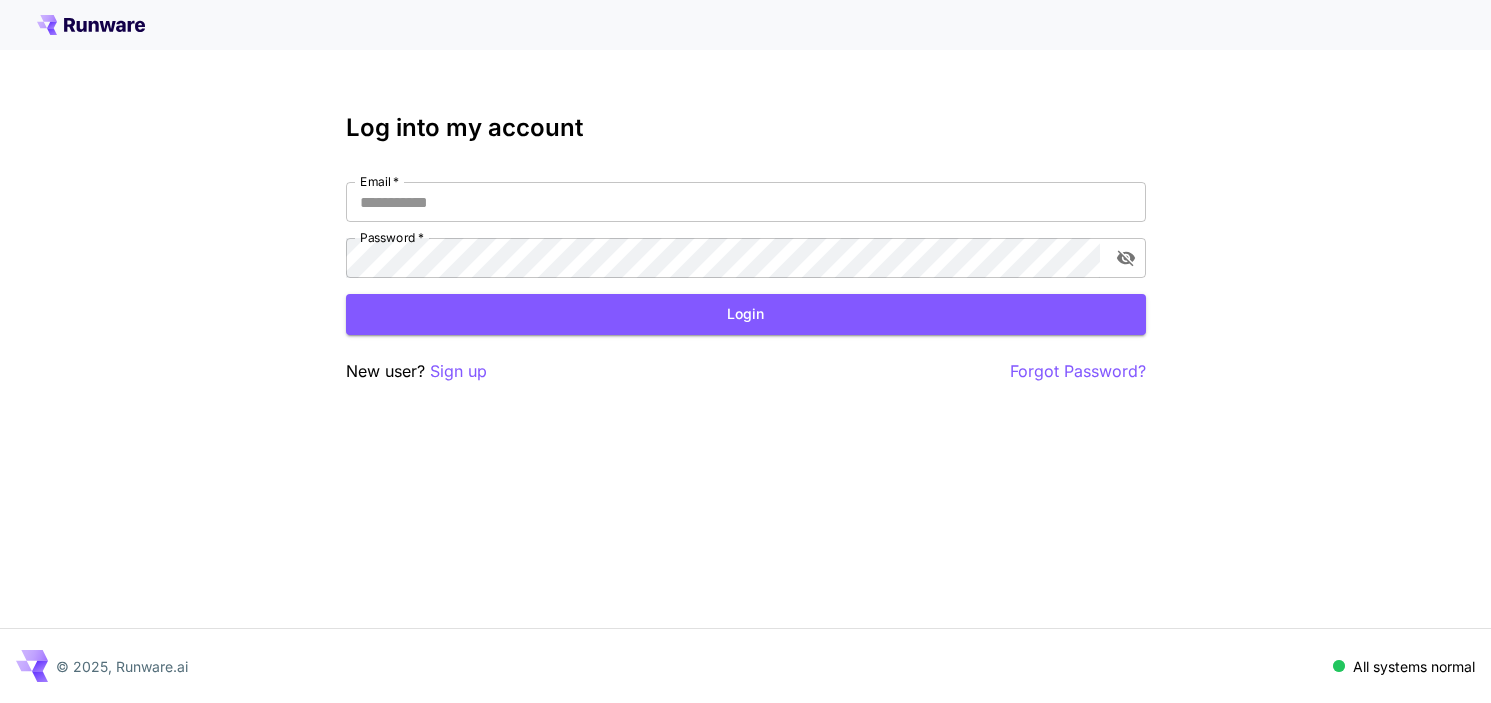 scroll, scrollTop: 0, scrollLeft: 0, axis: both 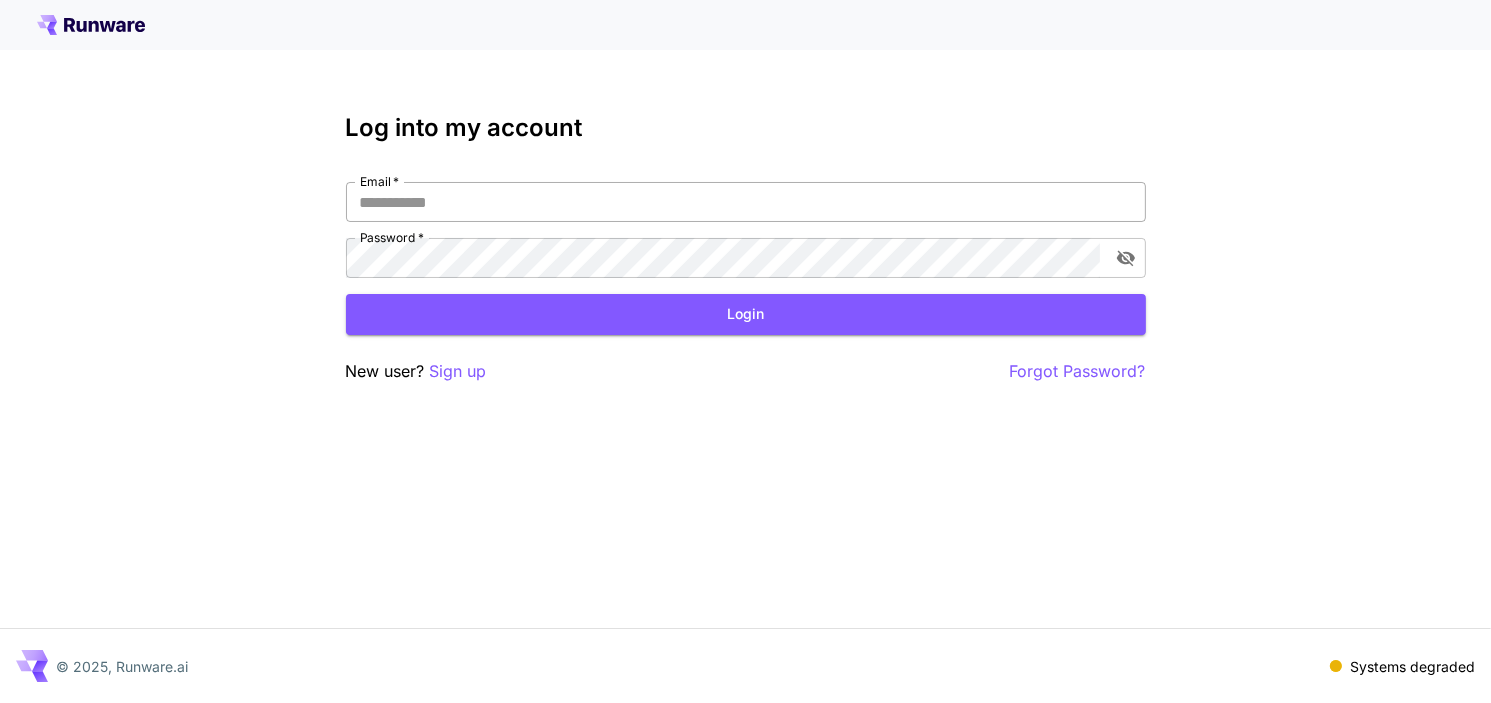 click on "Email   *" at bounding box center [746, 202] 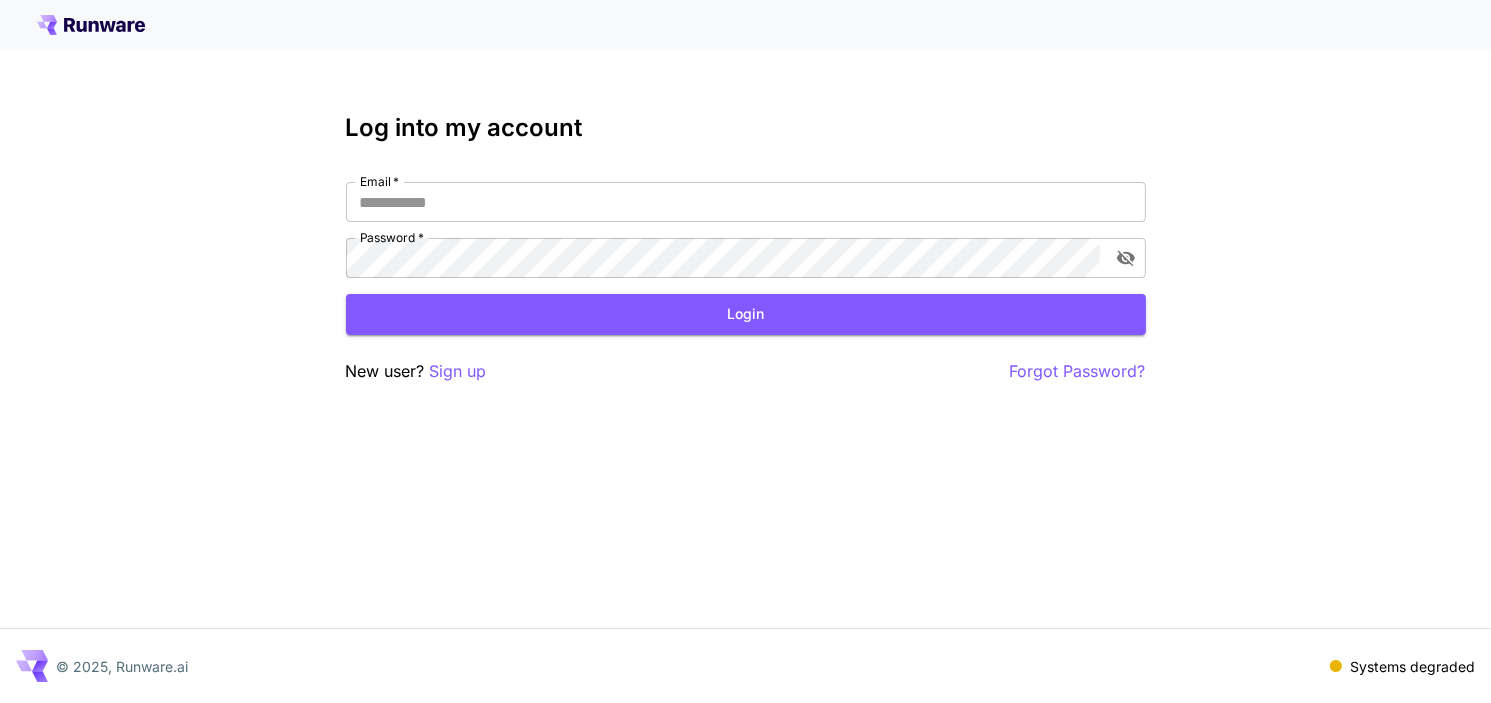 type on "**********" 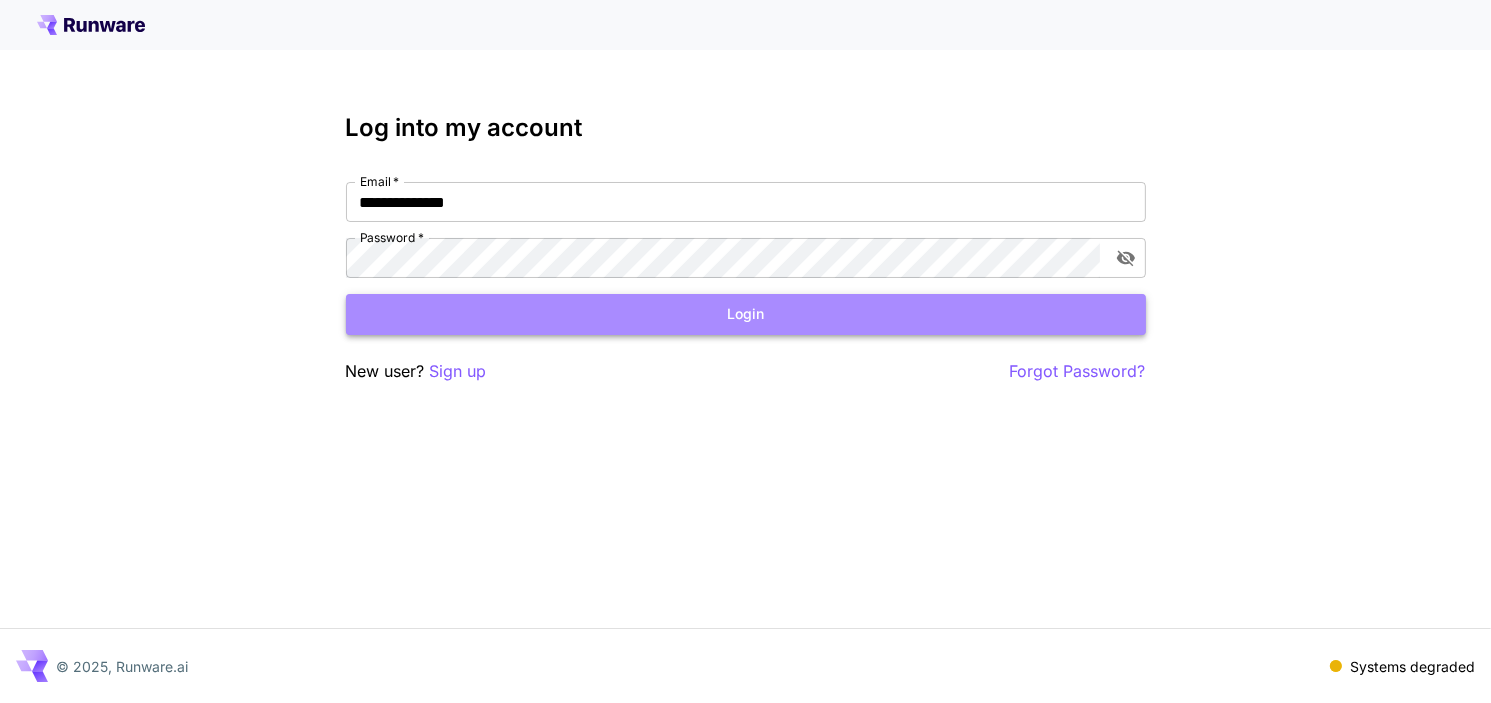 click on "Login" at bounding box center [746, 314] 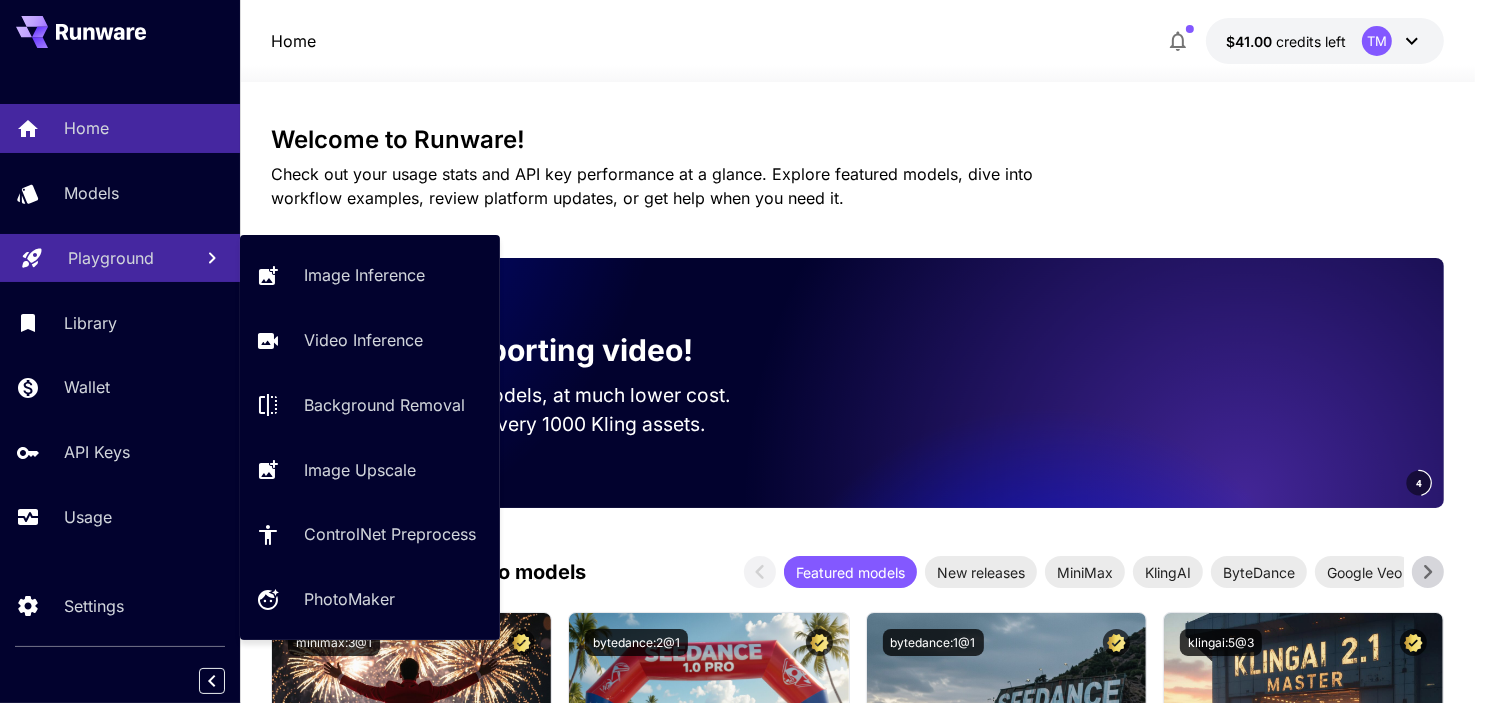click on "Playground" at bounding box center (111, 258) 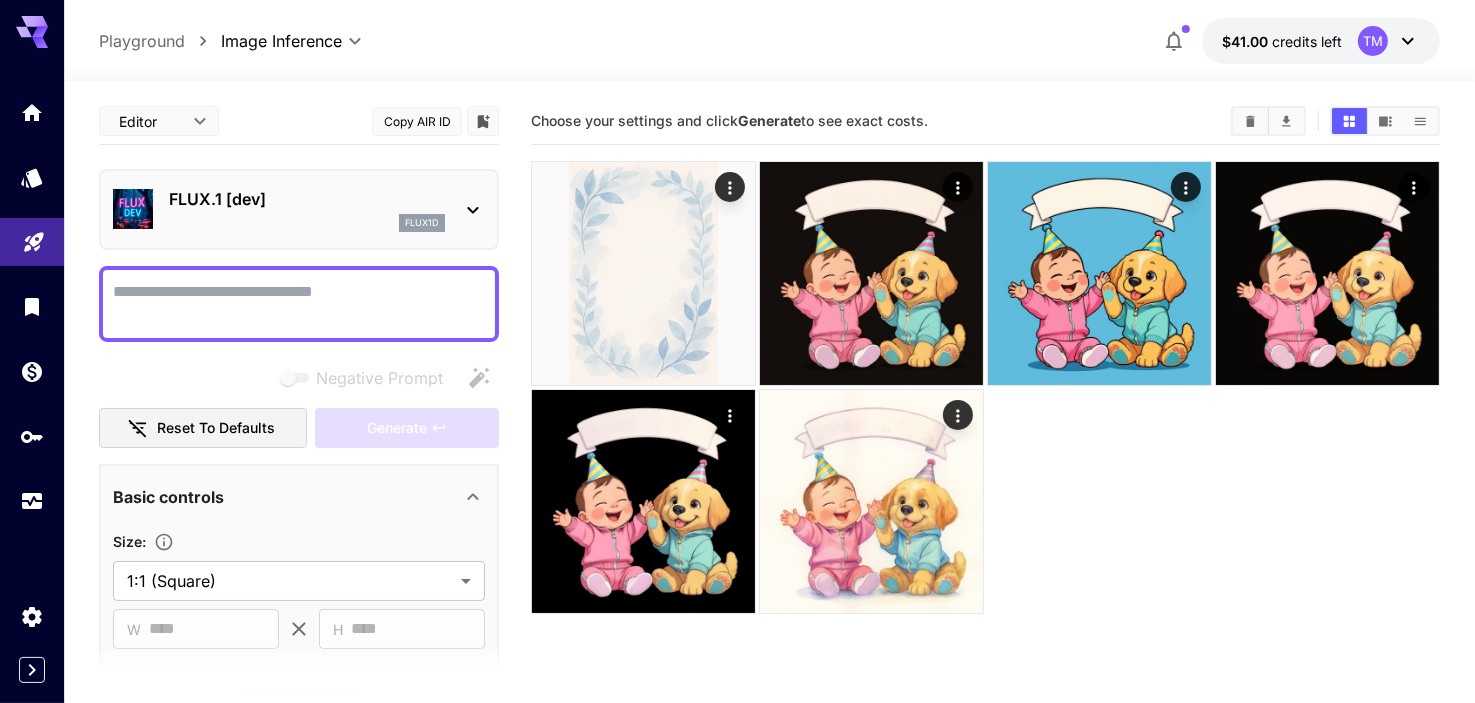 click 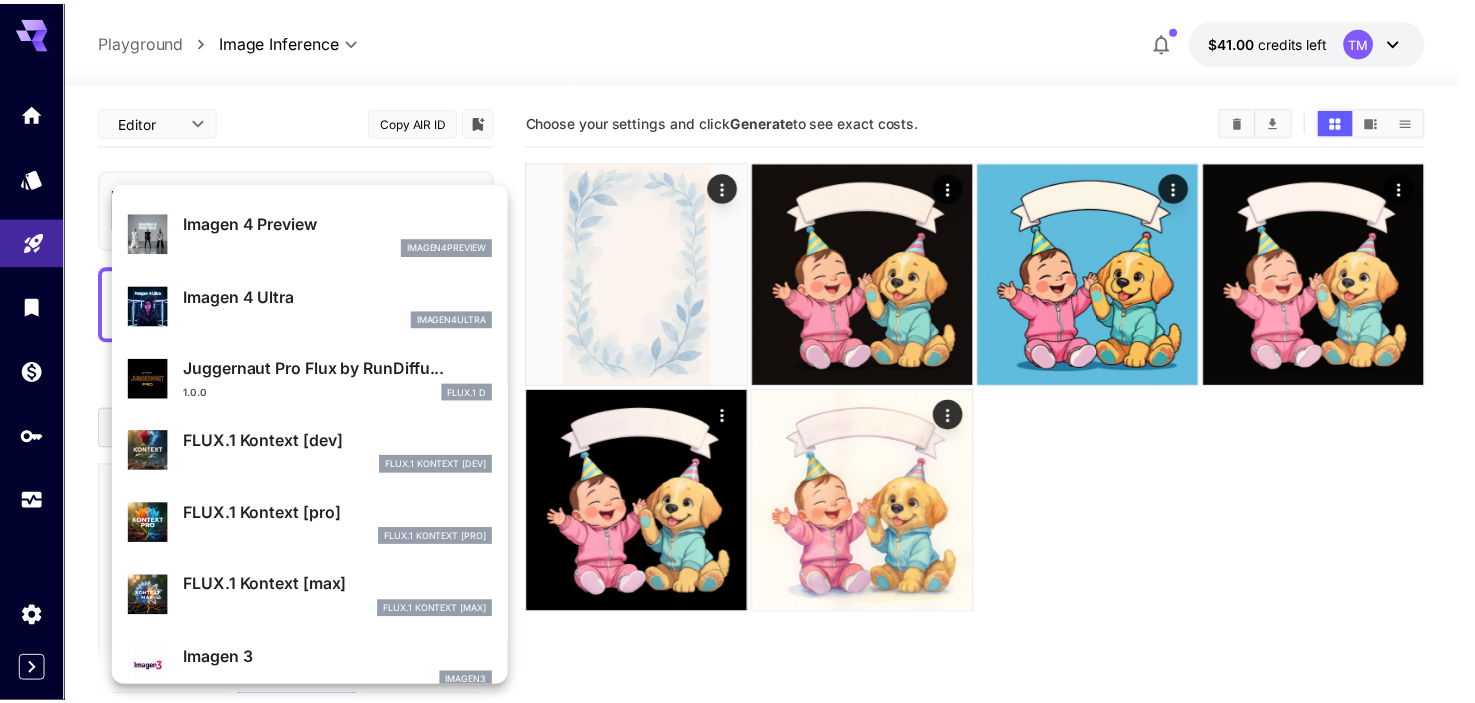 scroll, scrollTop: 601, scrollLeft: 0, axis: vertical 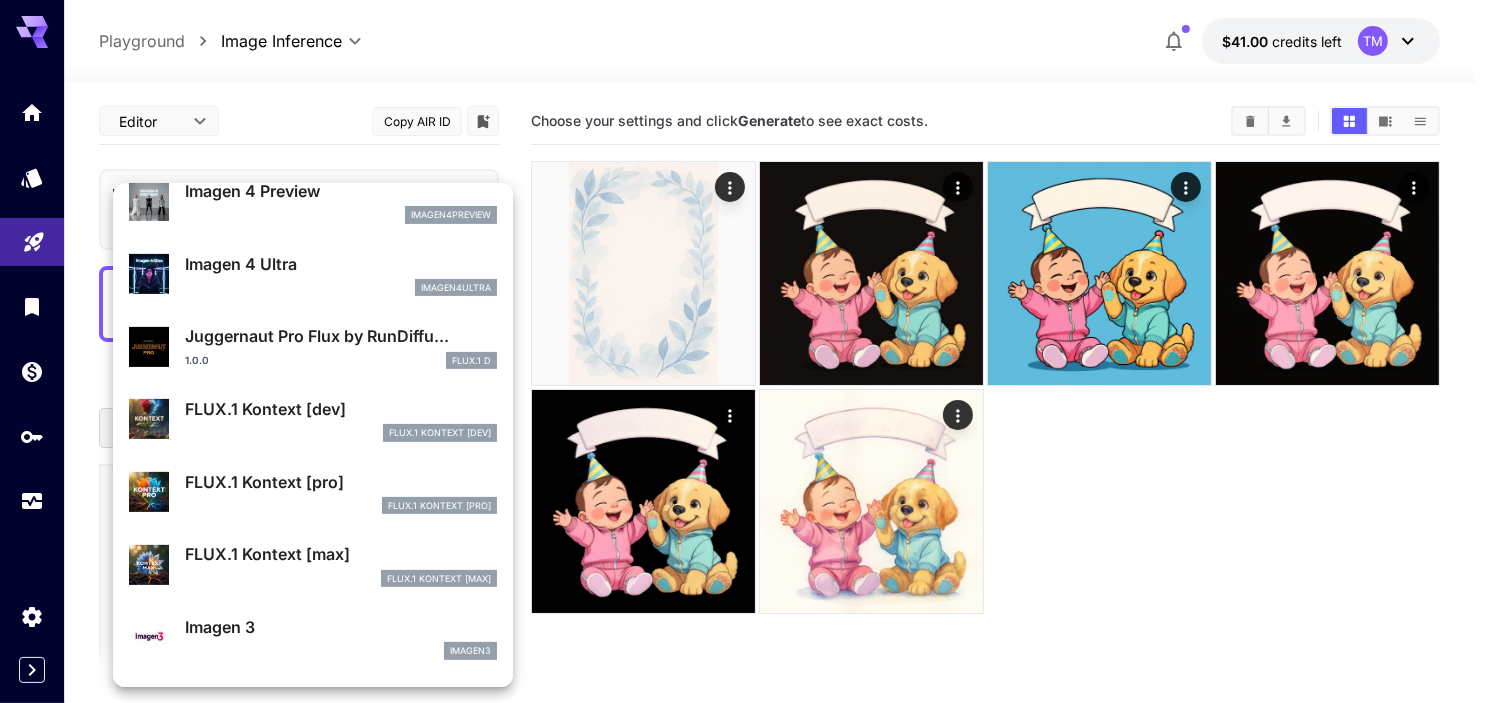 click on "FLUX.1 Kontext [pro]" at bounding box center [341, 482] 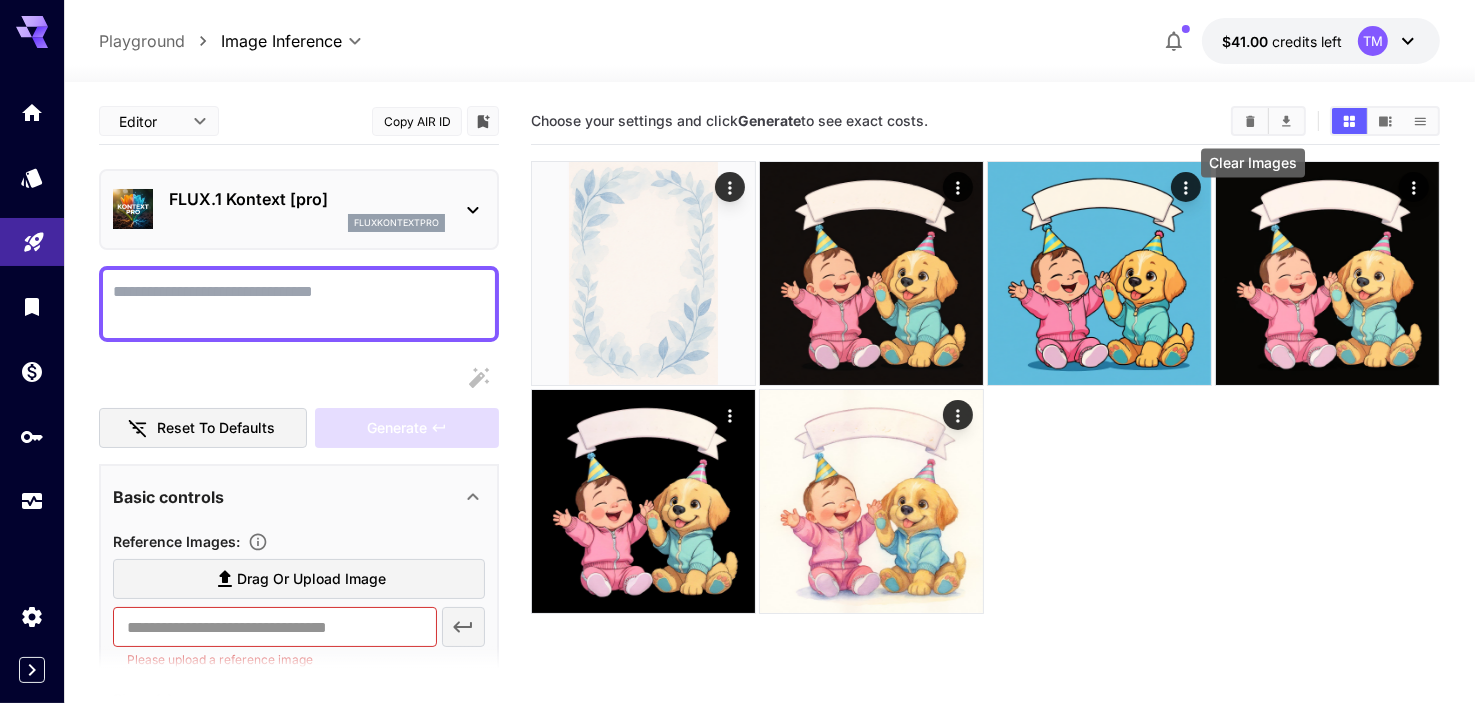 click 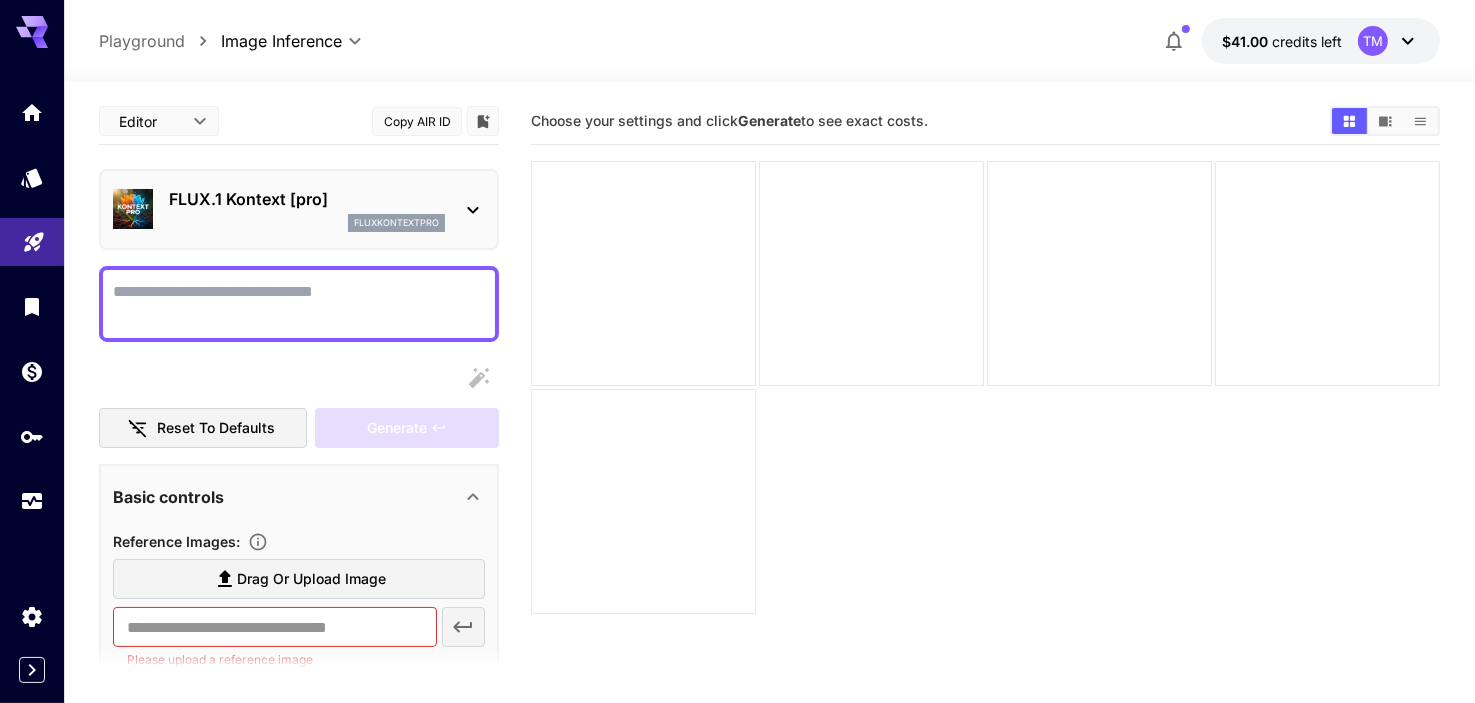 click on "Display cost in response" at bounding box center [299, 304] 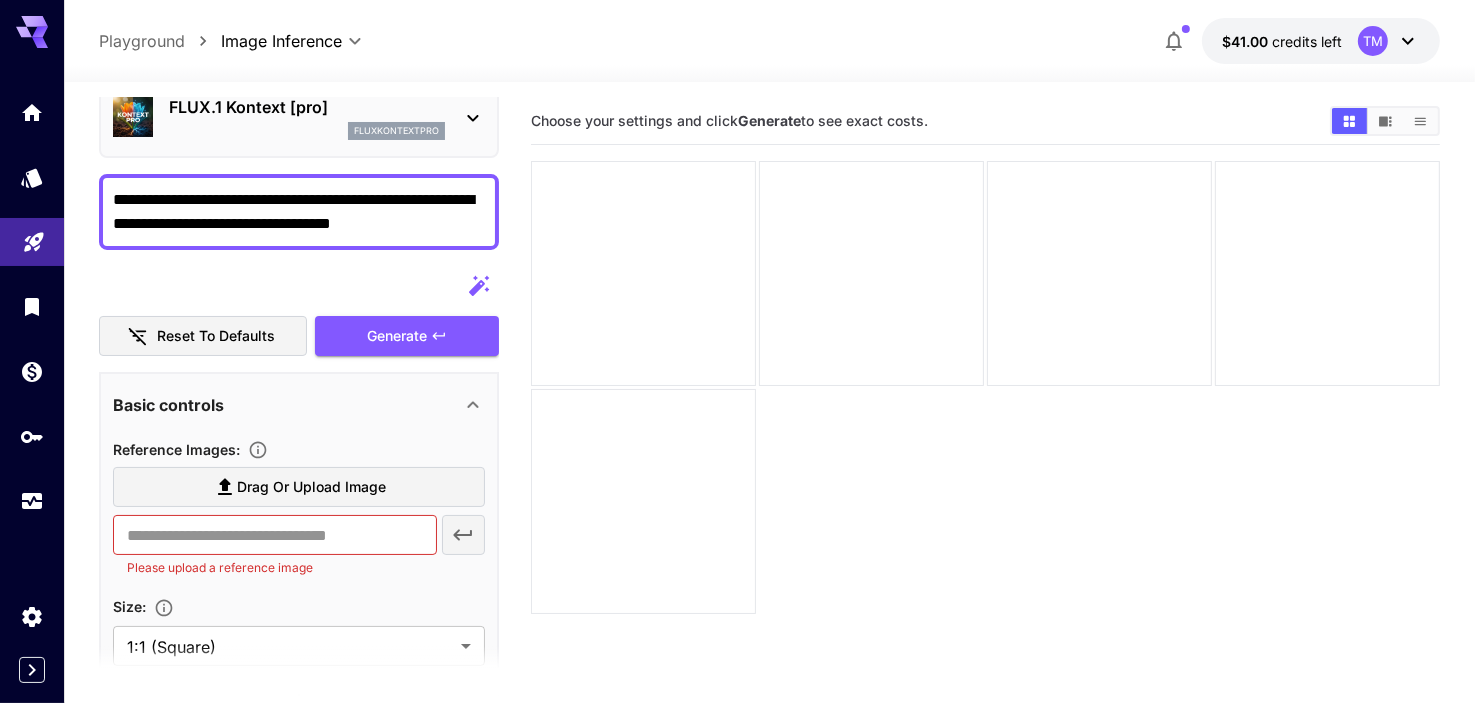 scroll, scrollTop: 100, scrollLeft: 0, axis: vertical 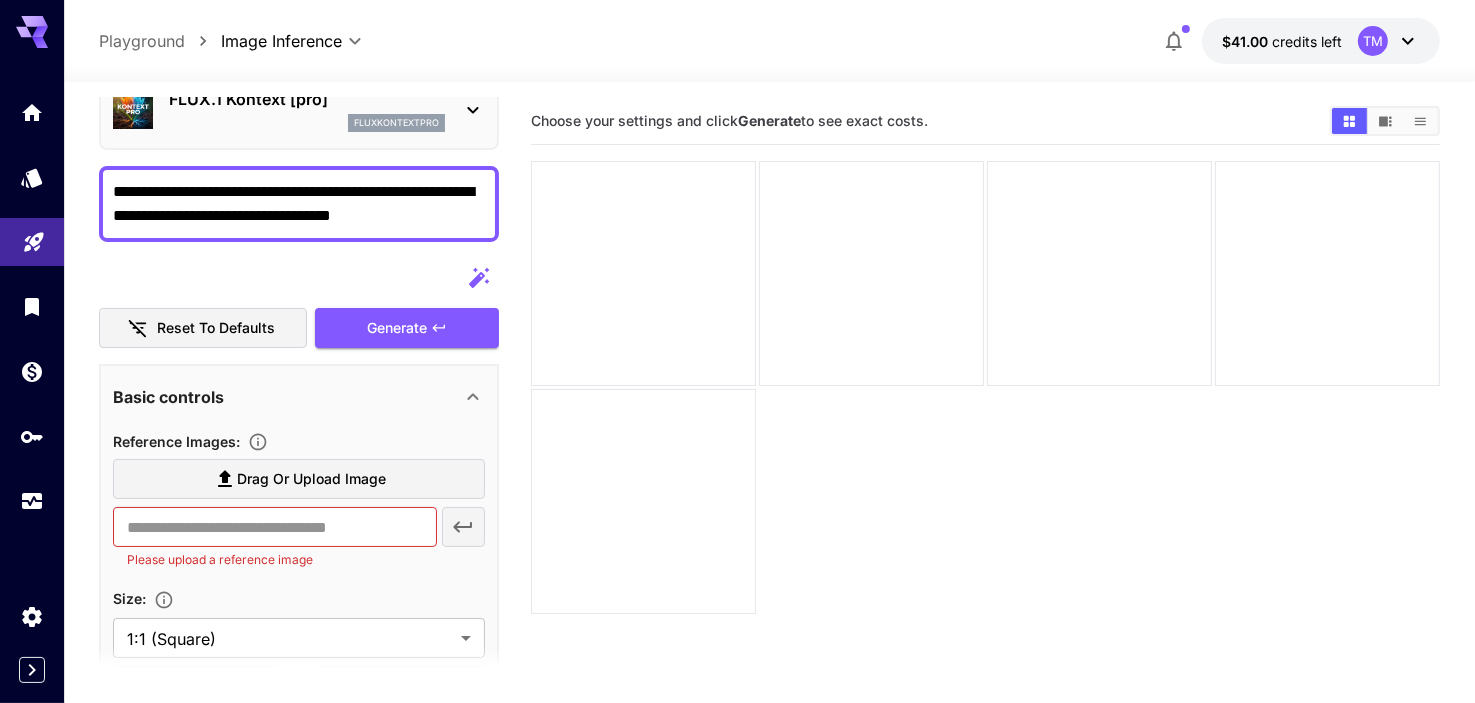 type on "**********" 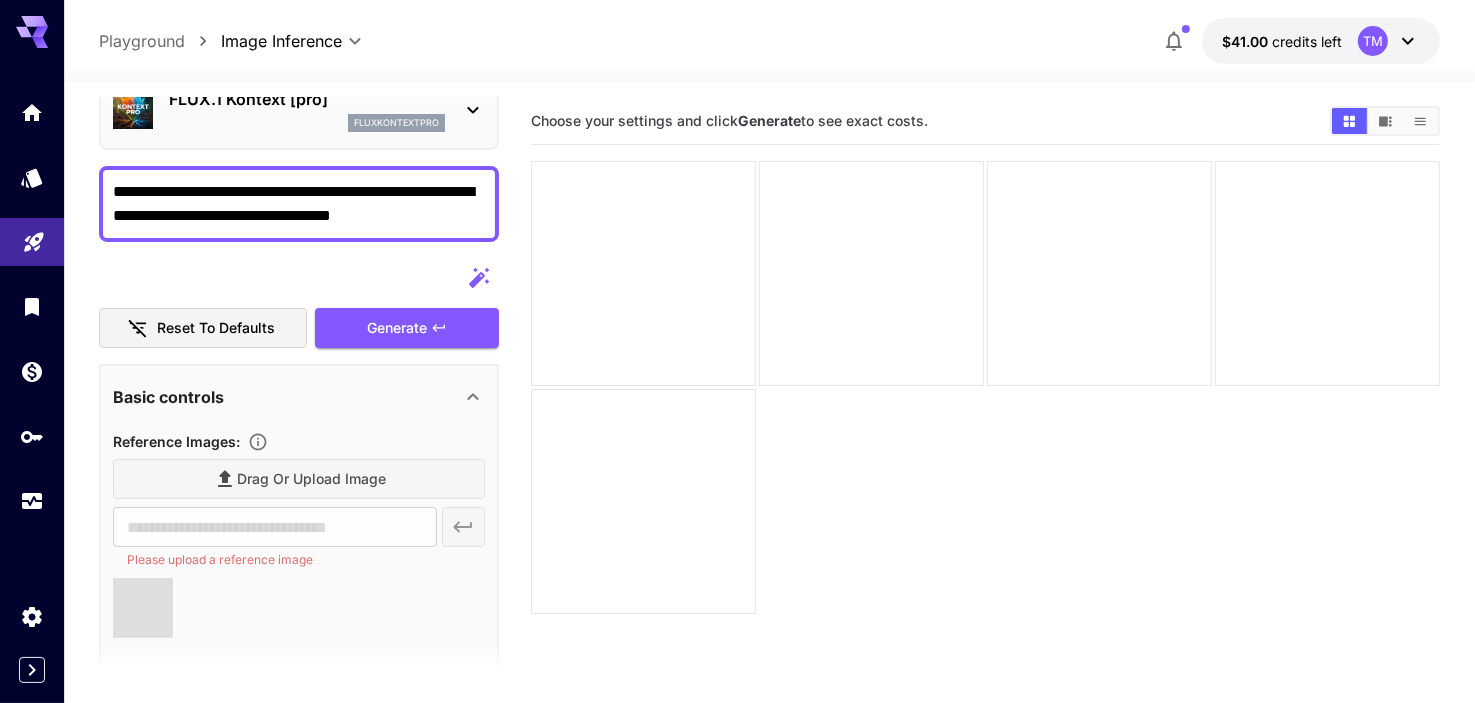 type on "**********" 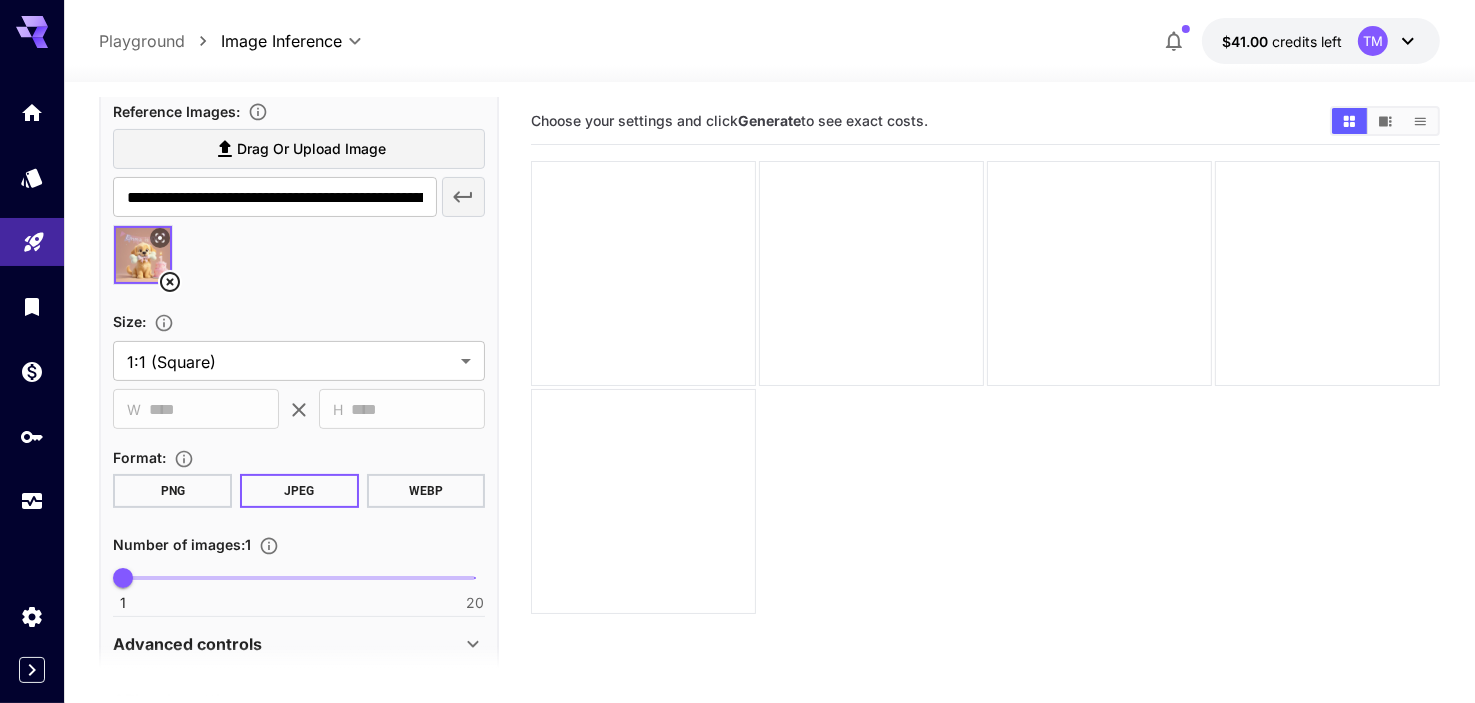 scroll, scrollTop: 8, scrollLeft: 0, axis: vertical 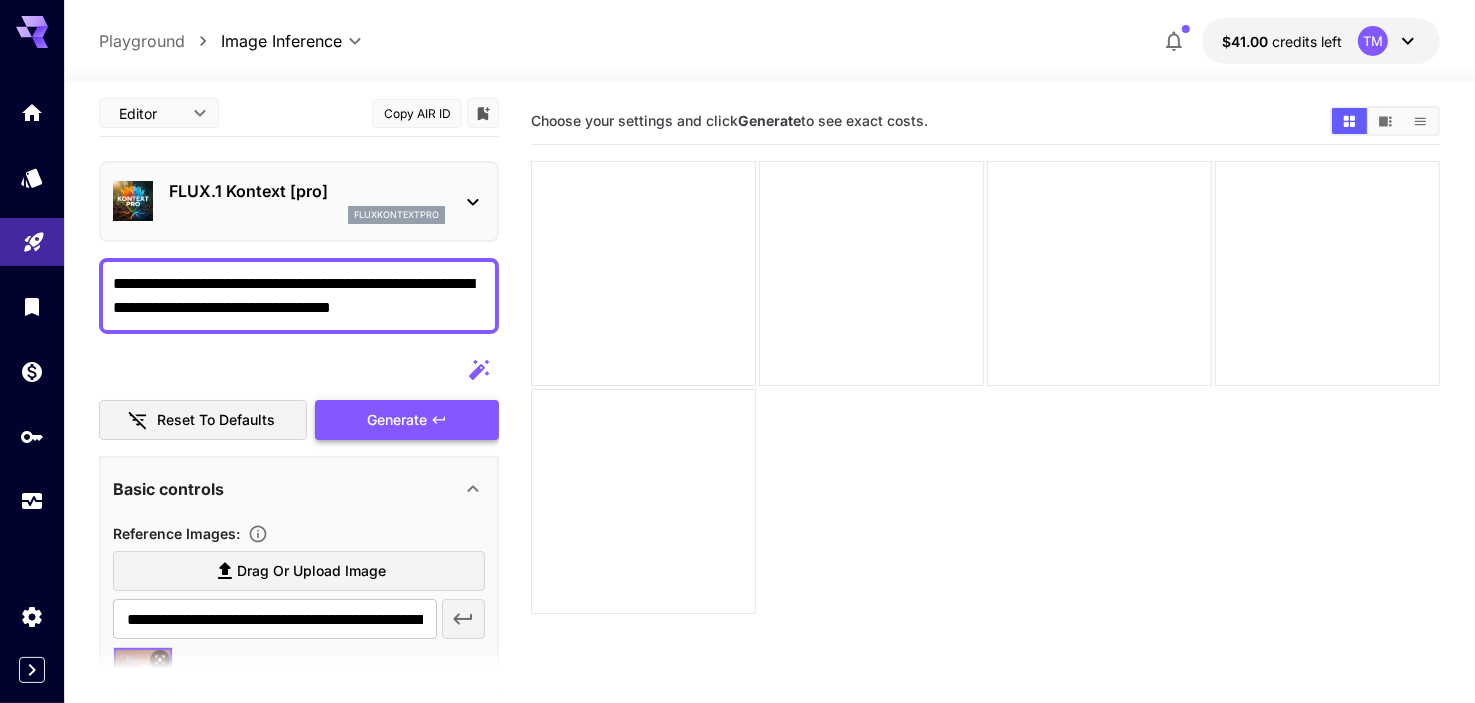 click on "Generate" at bounding box center [397, 420] 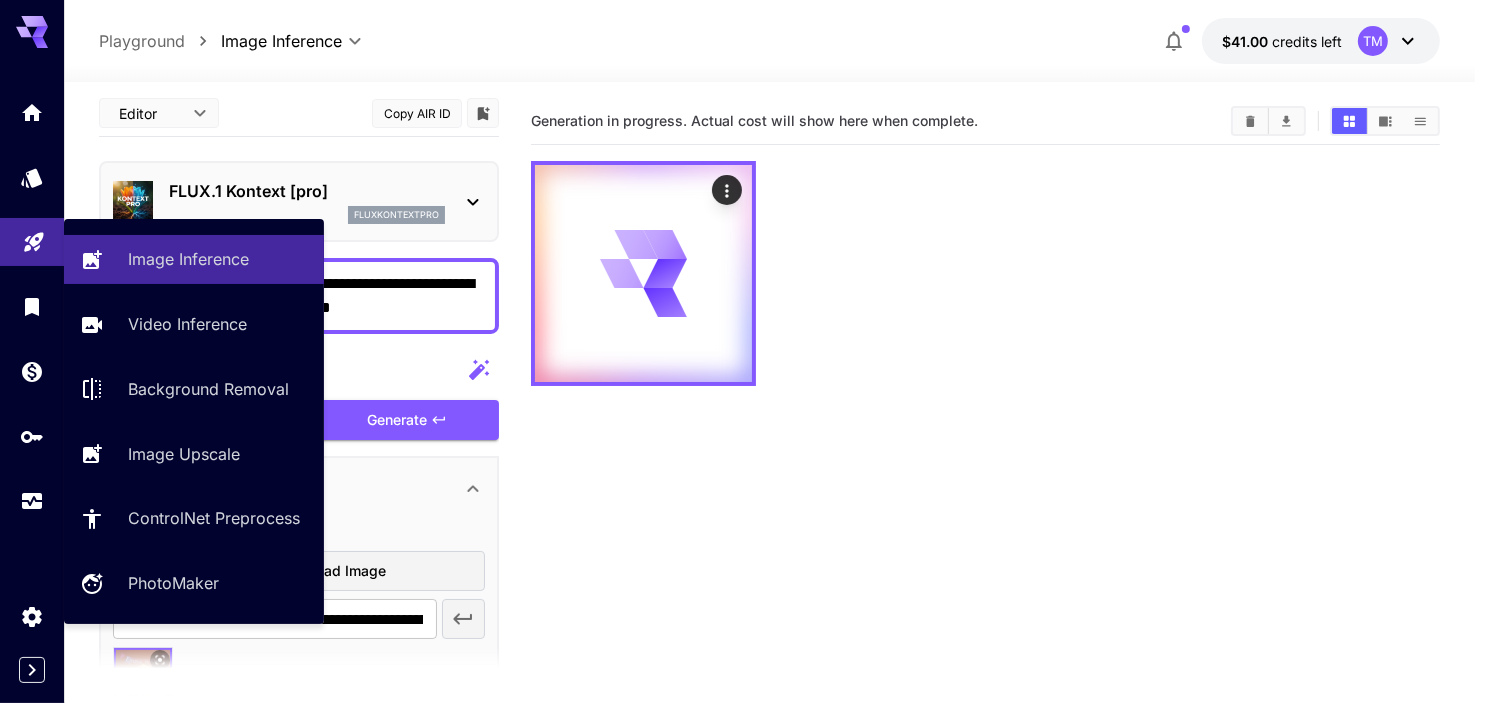click at bounding box center (32, 242) 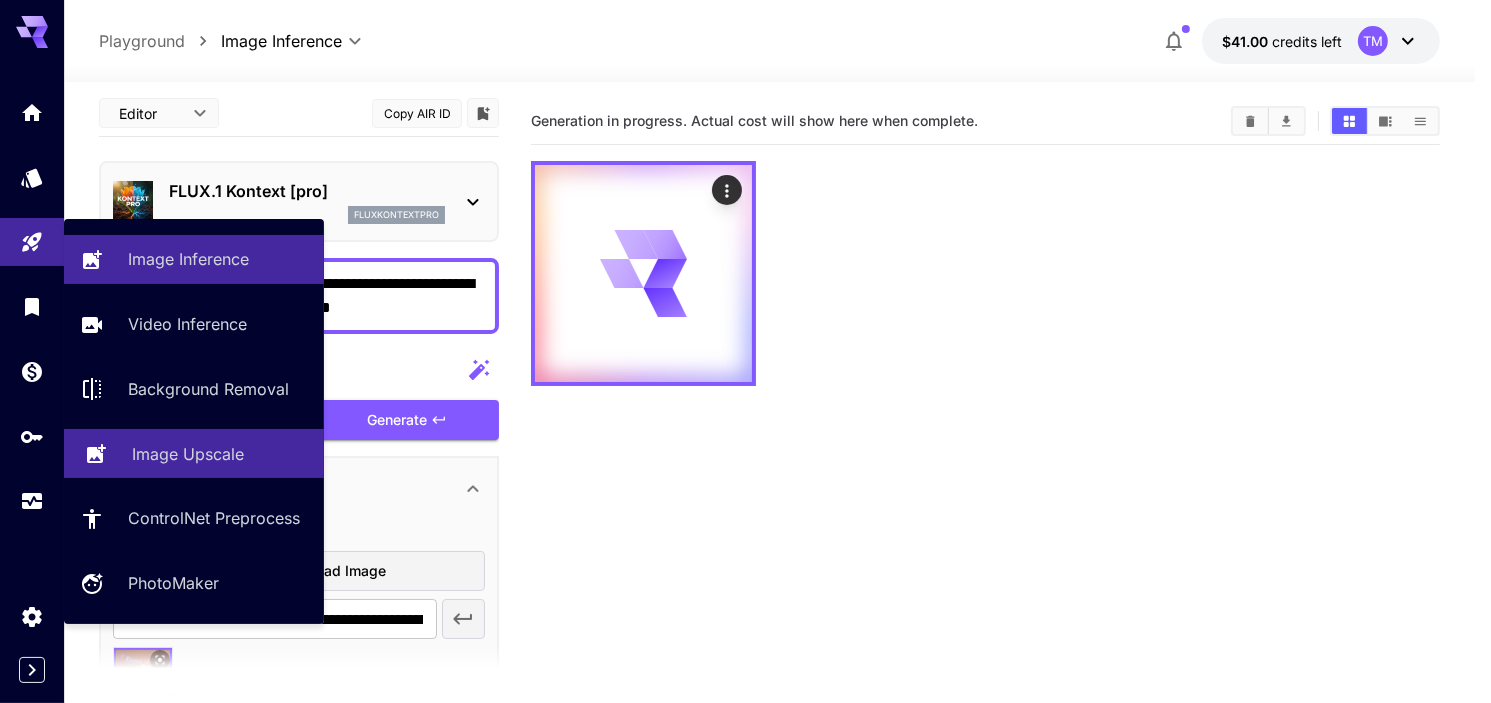 click on "Image Upscale" at bounding box center (188, 454) 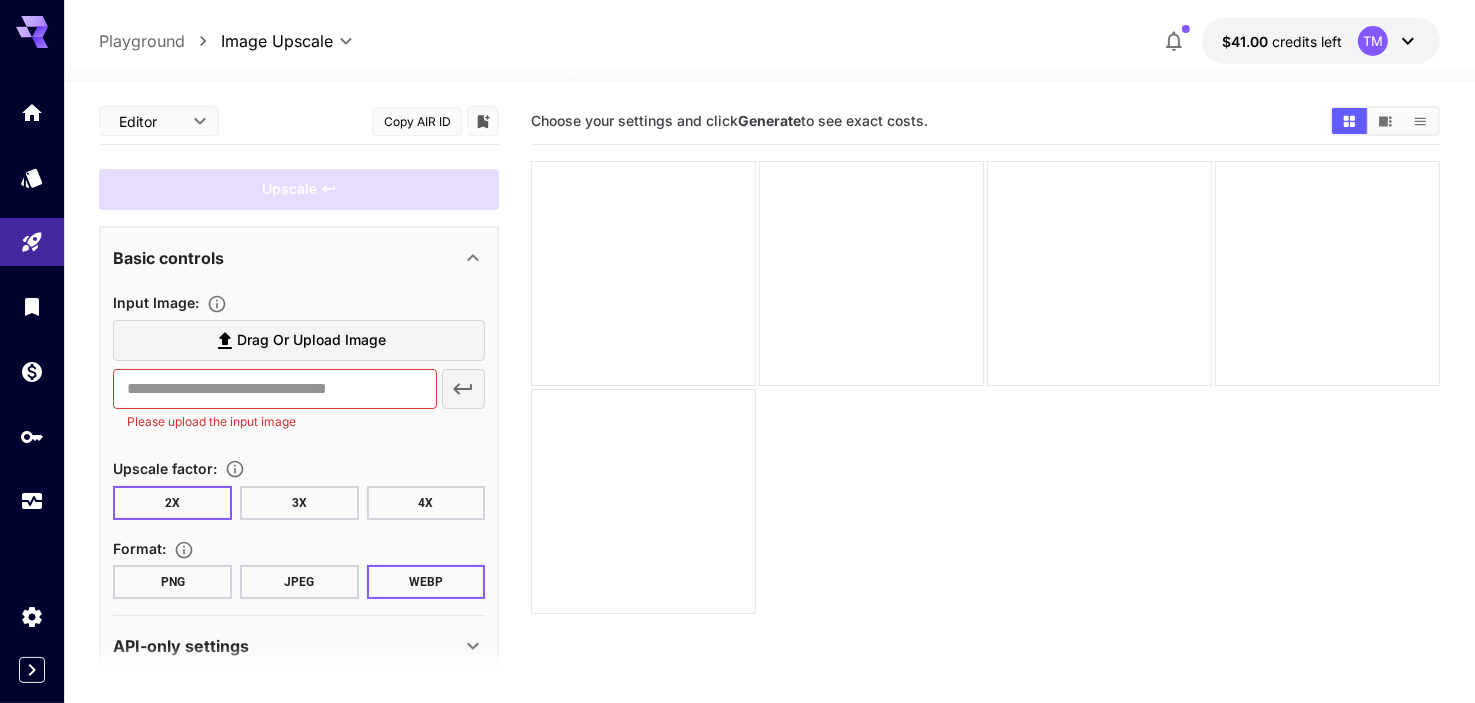 click on "Drag or upload image" at bounding box center (311, 340) 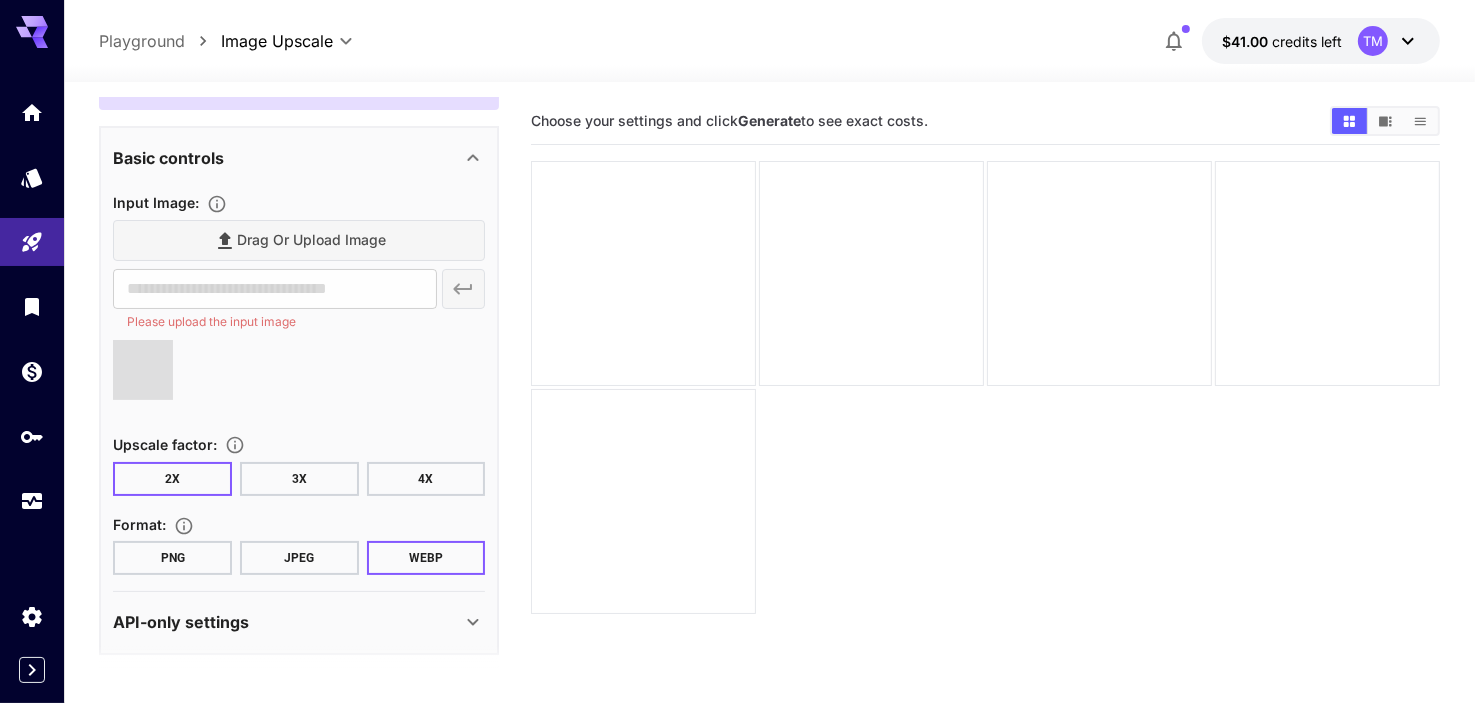 type on "**********" 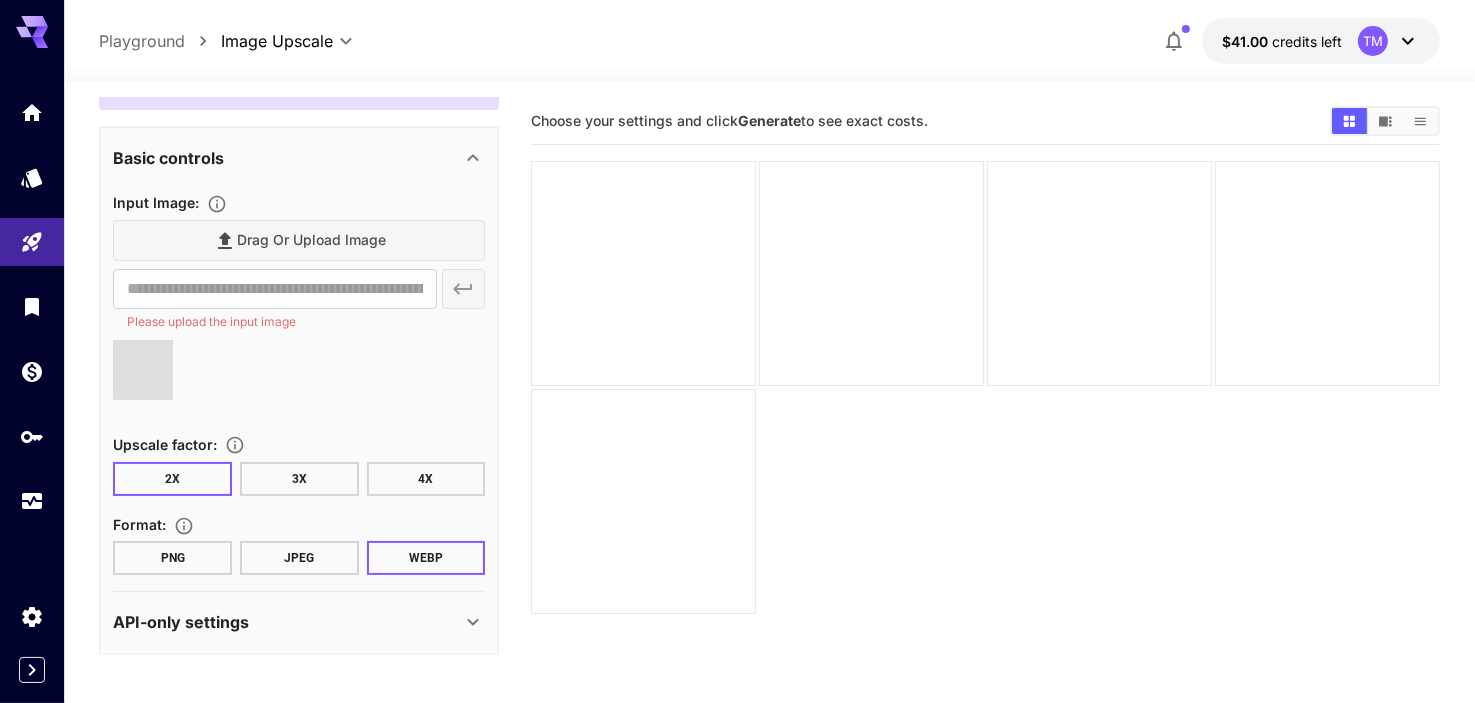 scroll, scrollTop: 83, scrollLeft: 0, axis: vertical 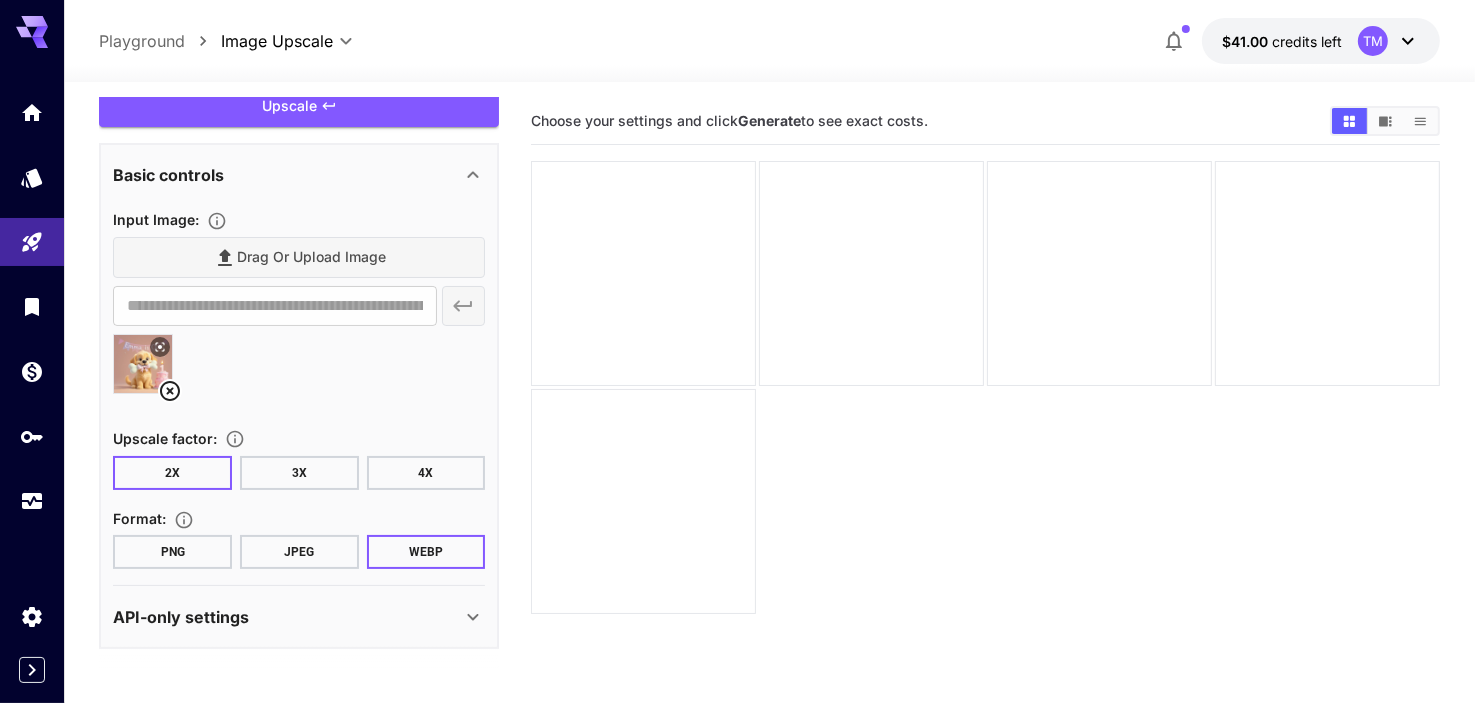 click on "4X" at bounding box center [426, 473] 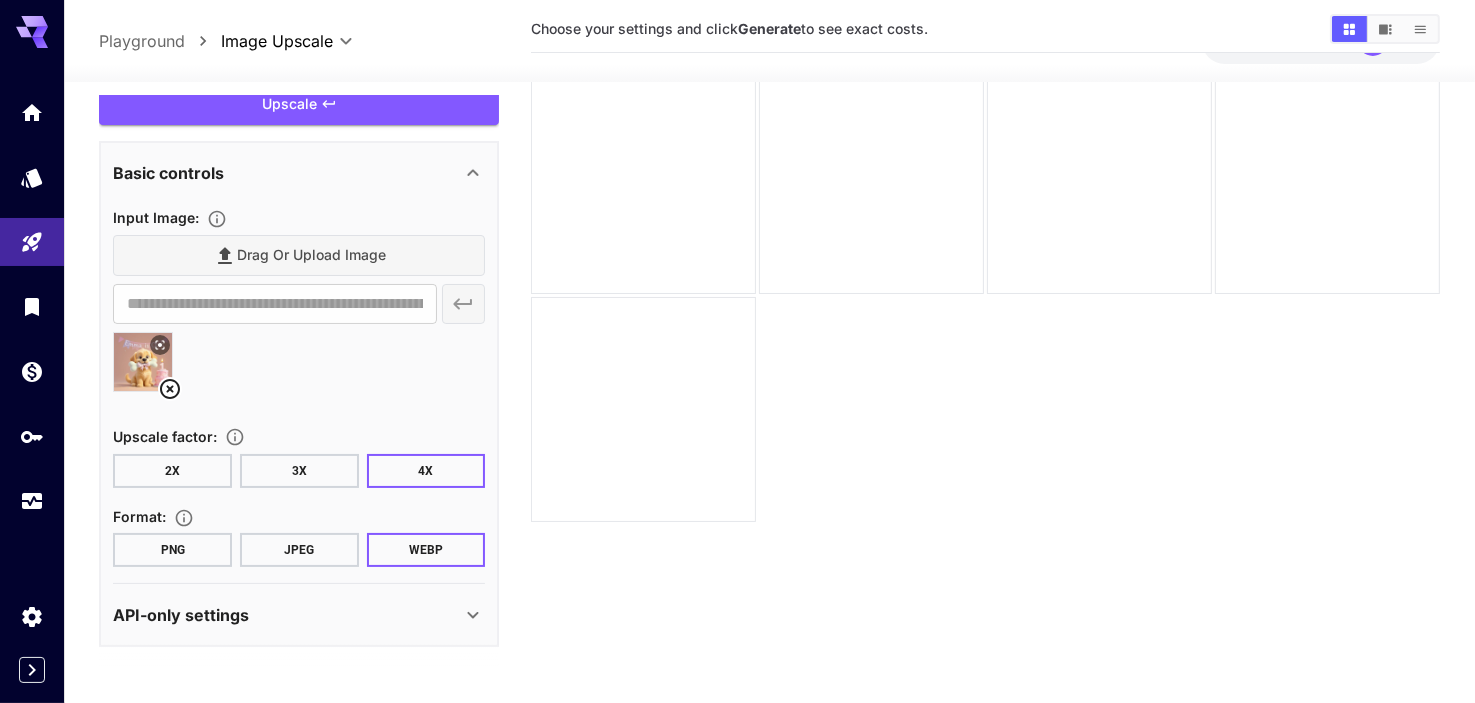 scroll, scrollTop: 100, scrollLeft: 0, axis: vertical 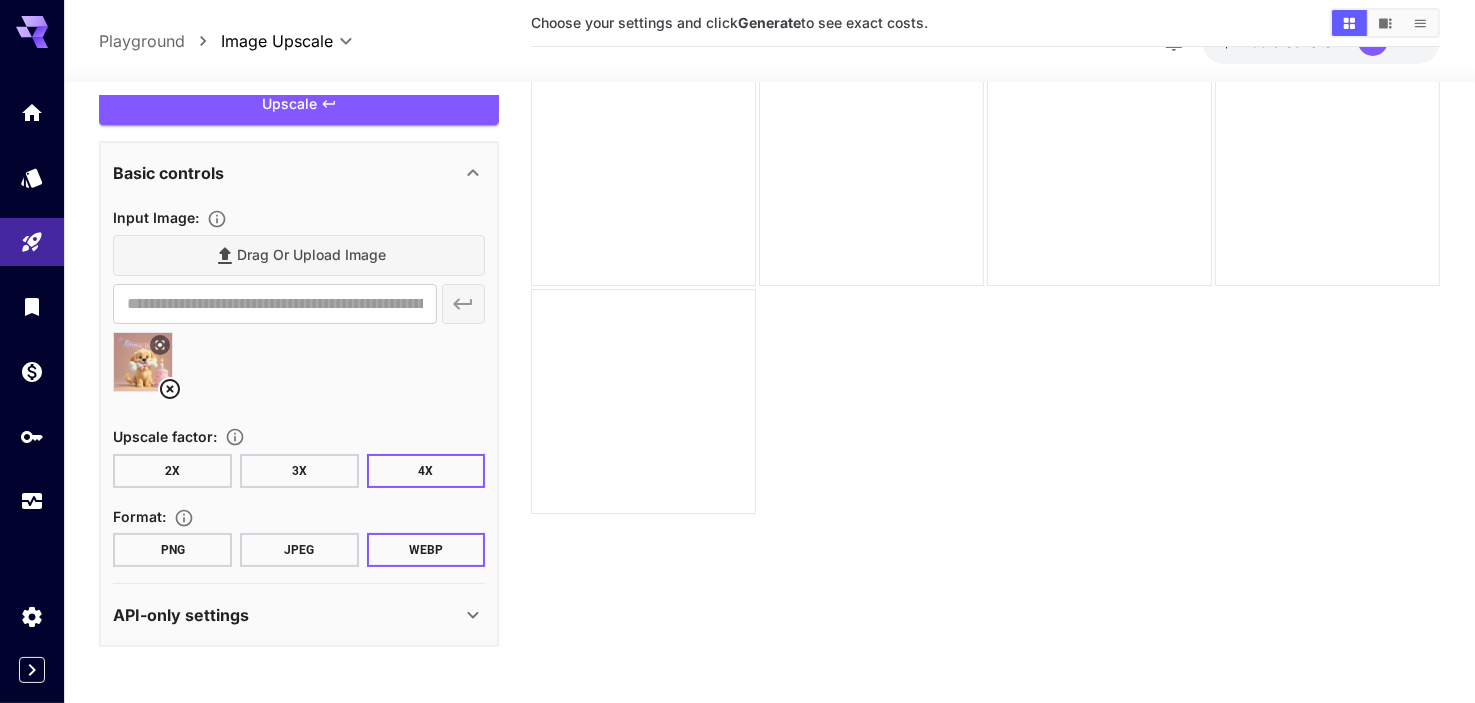 click on "JPEG" at bounding box center (299, 550) 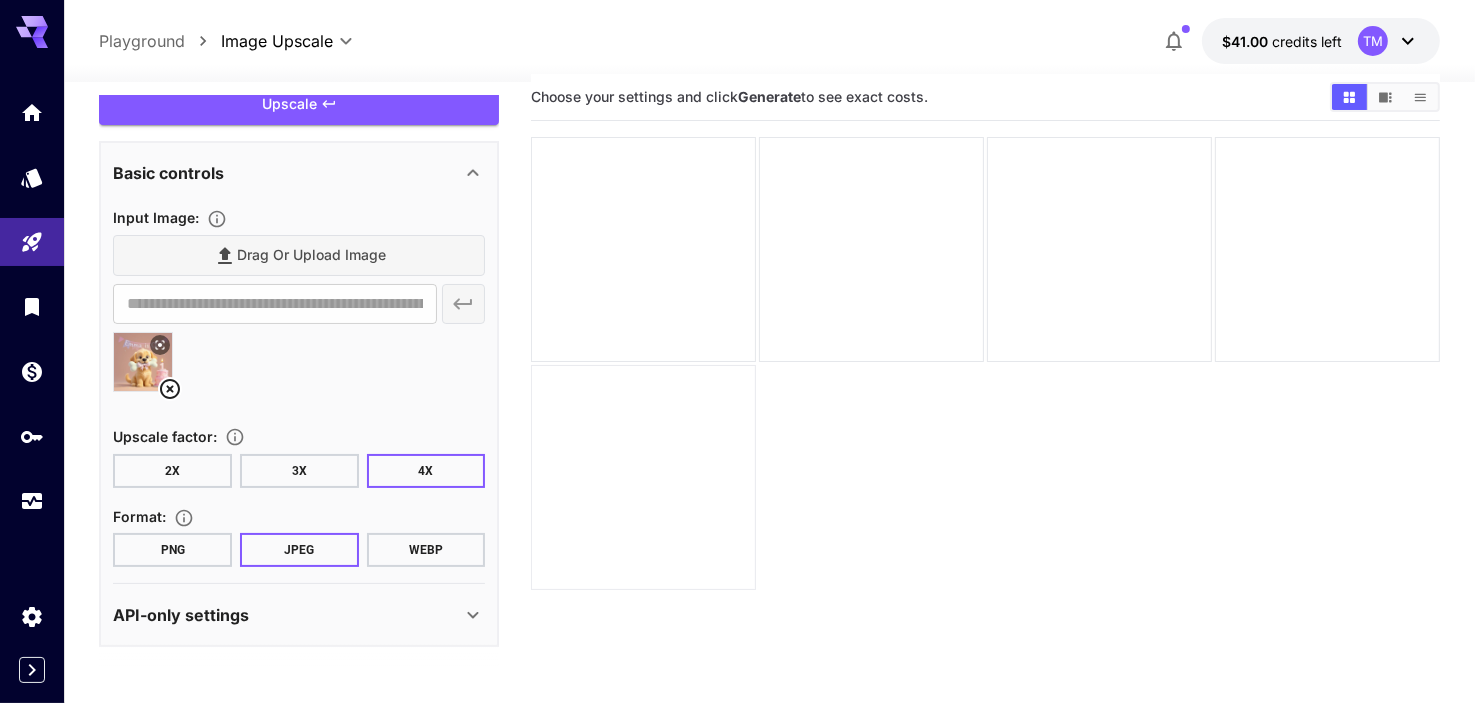 scroll, scrollTop: 0, scrollLeft: 0, axis: both 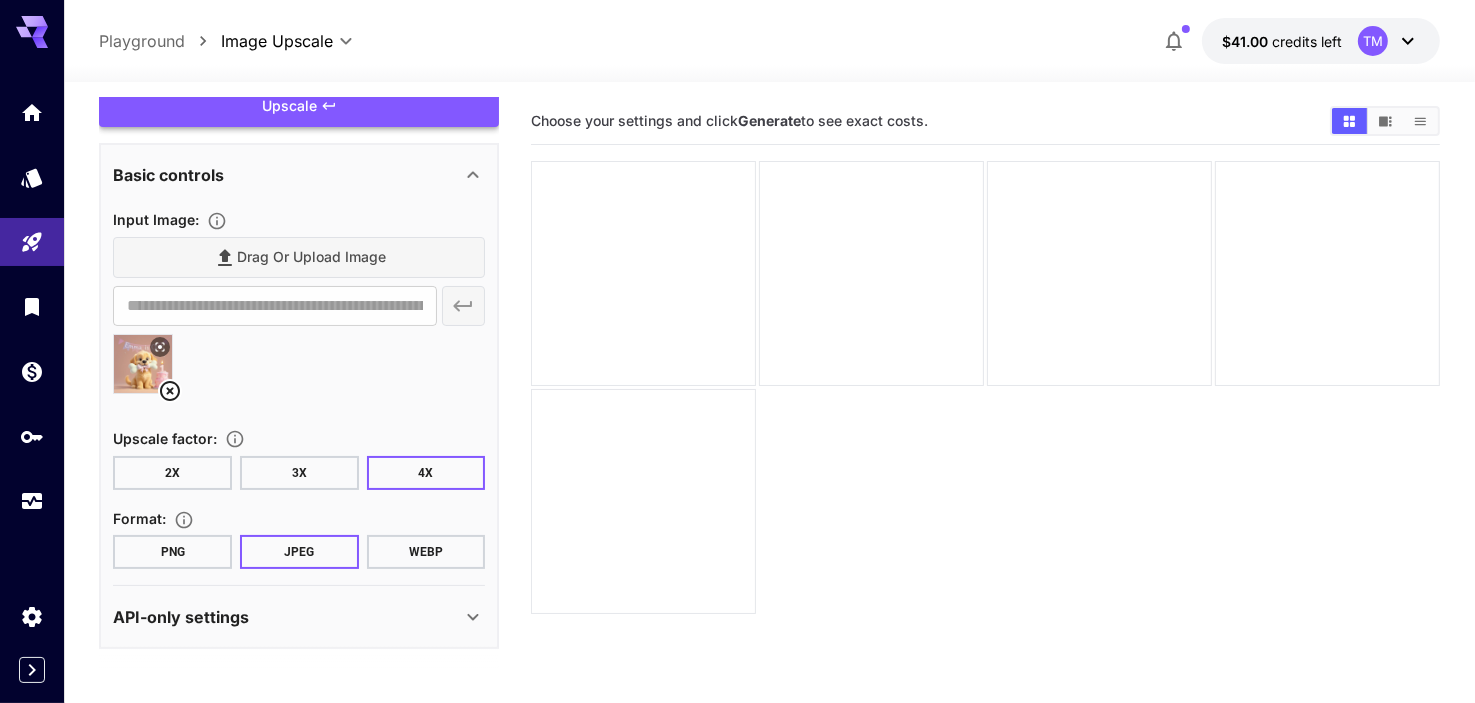 click on "Upscale" at bounding box center (299, 106) 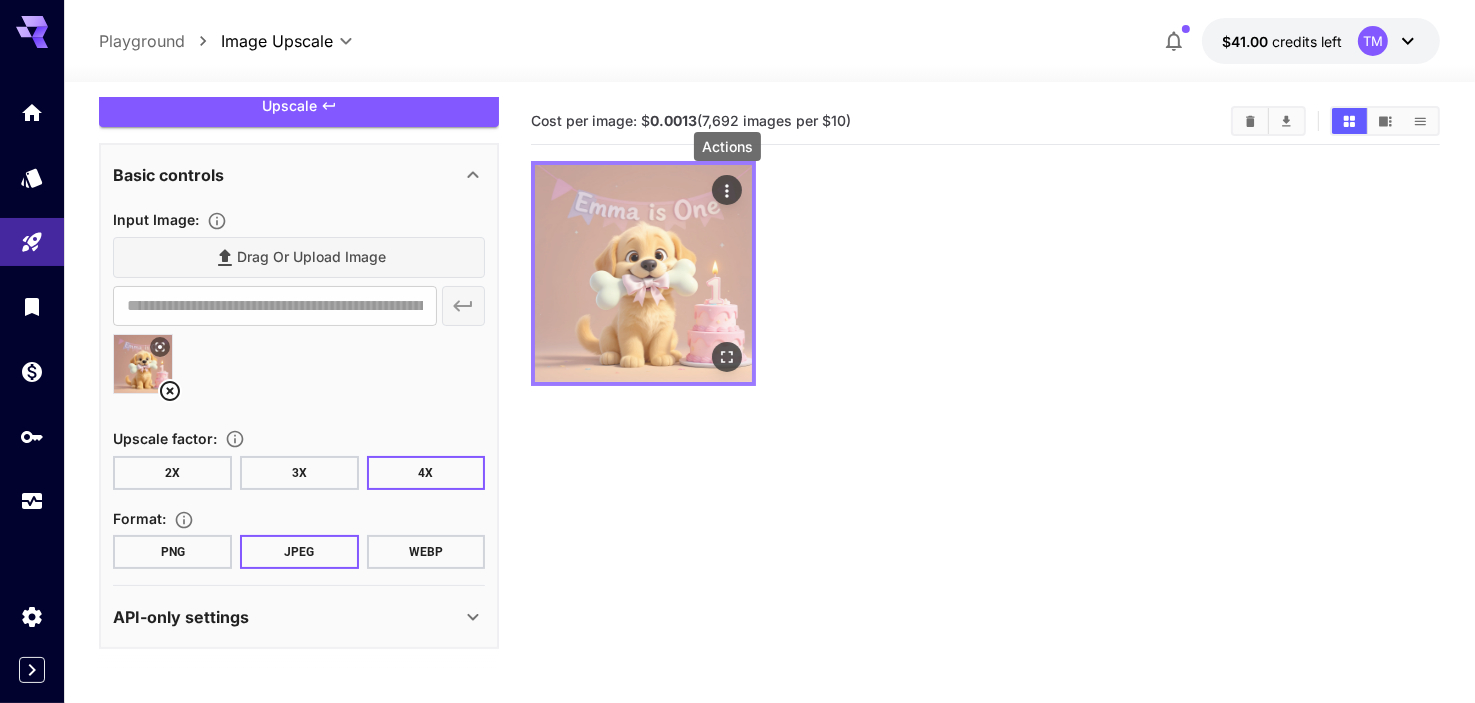 click 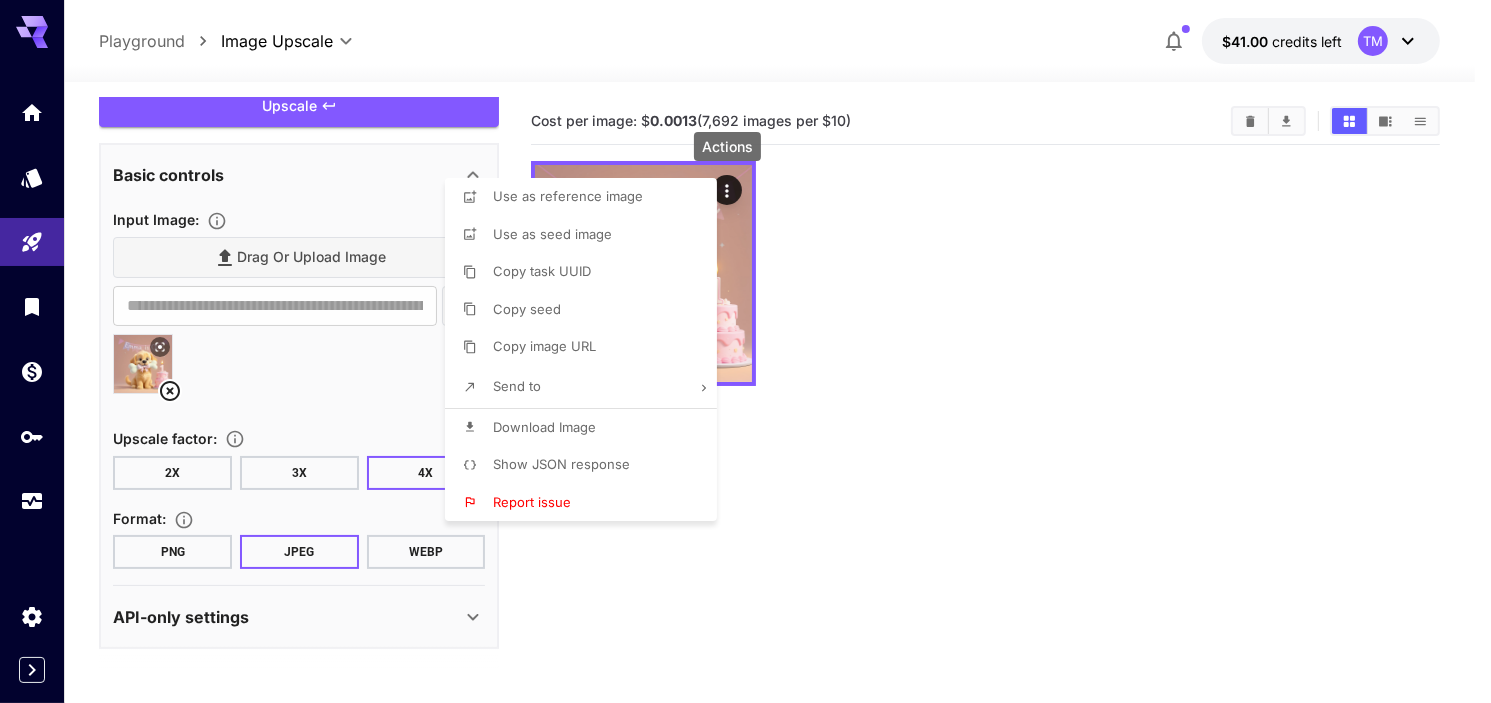 click on "Download Image" at bounding box center [544, 427] 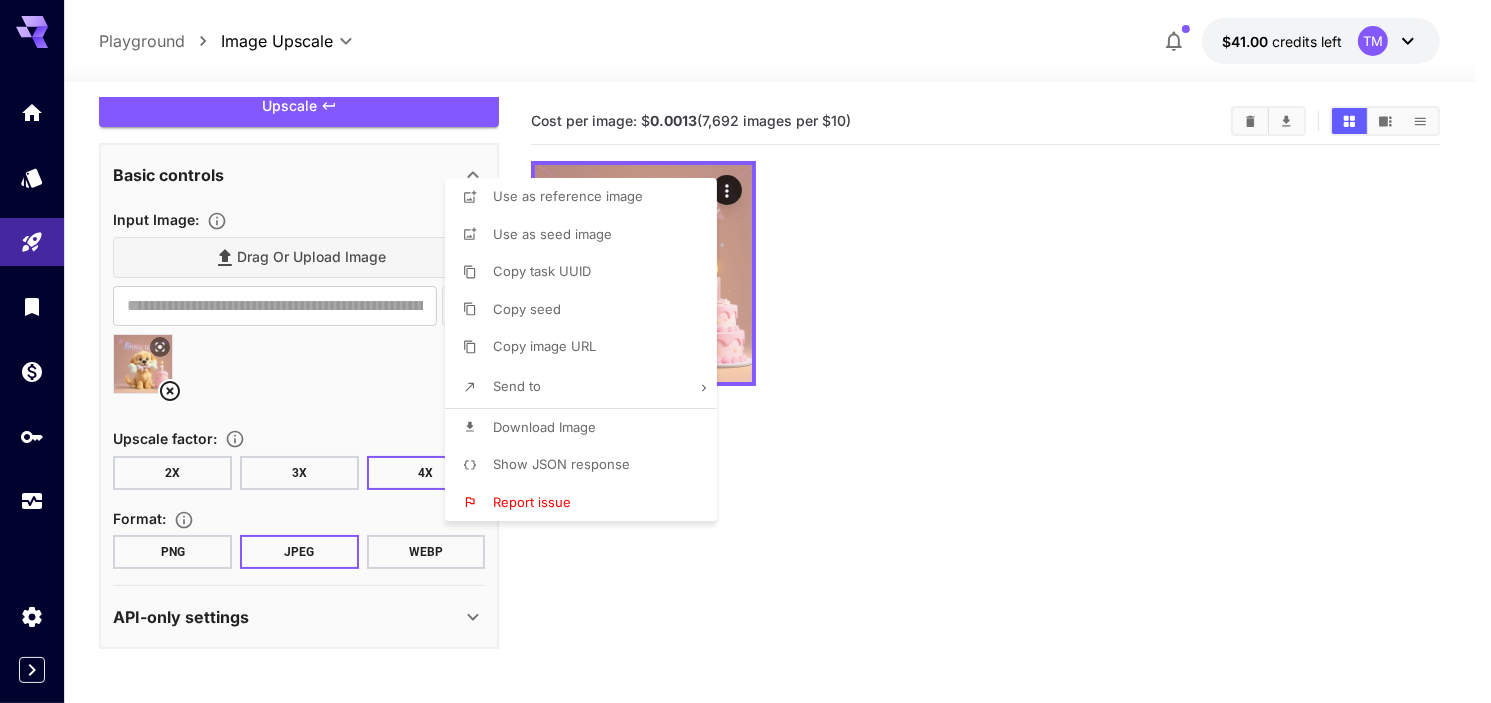 click at bounding box center (745, 351) 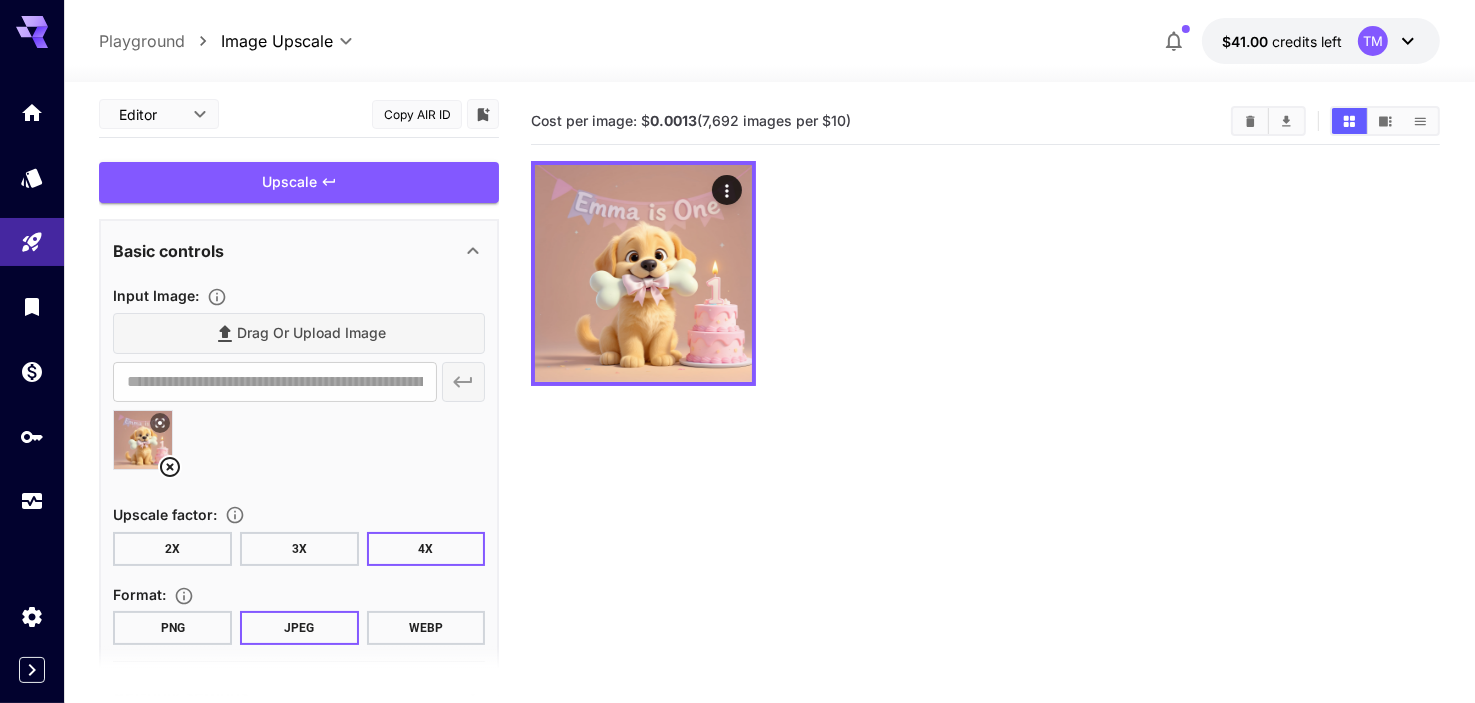 scroll, scrollTop: 0, scrollLeft: 0, axis: both 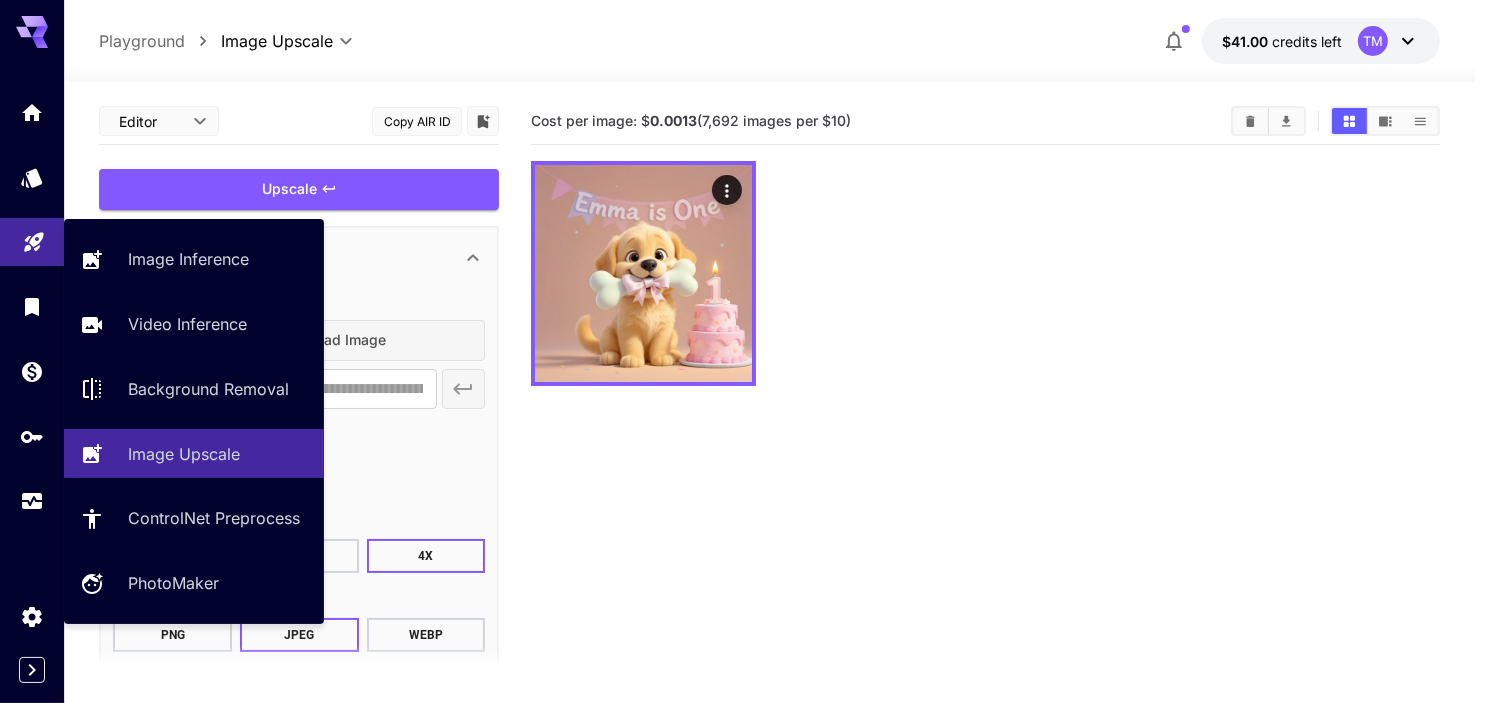 click 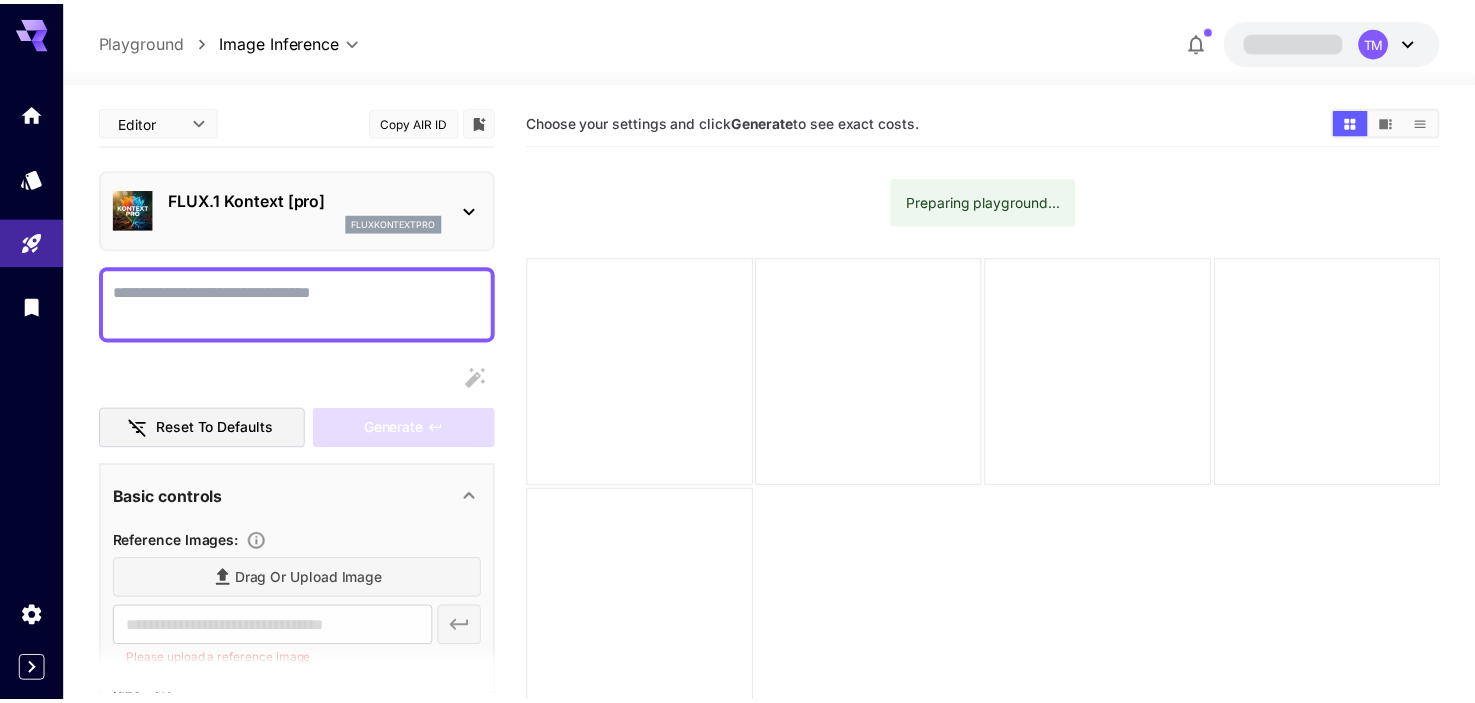 scroll, scrollTop: 0, scrollLeft: 0, axis: both 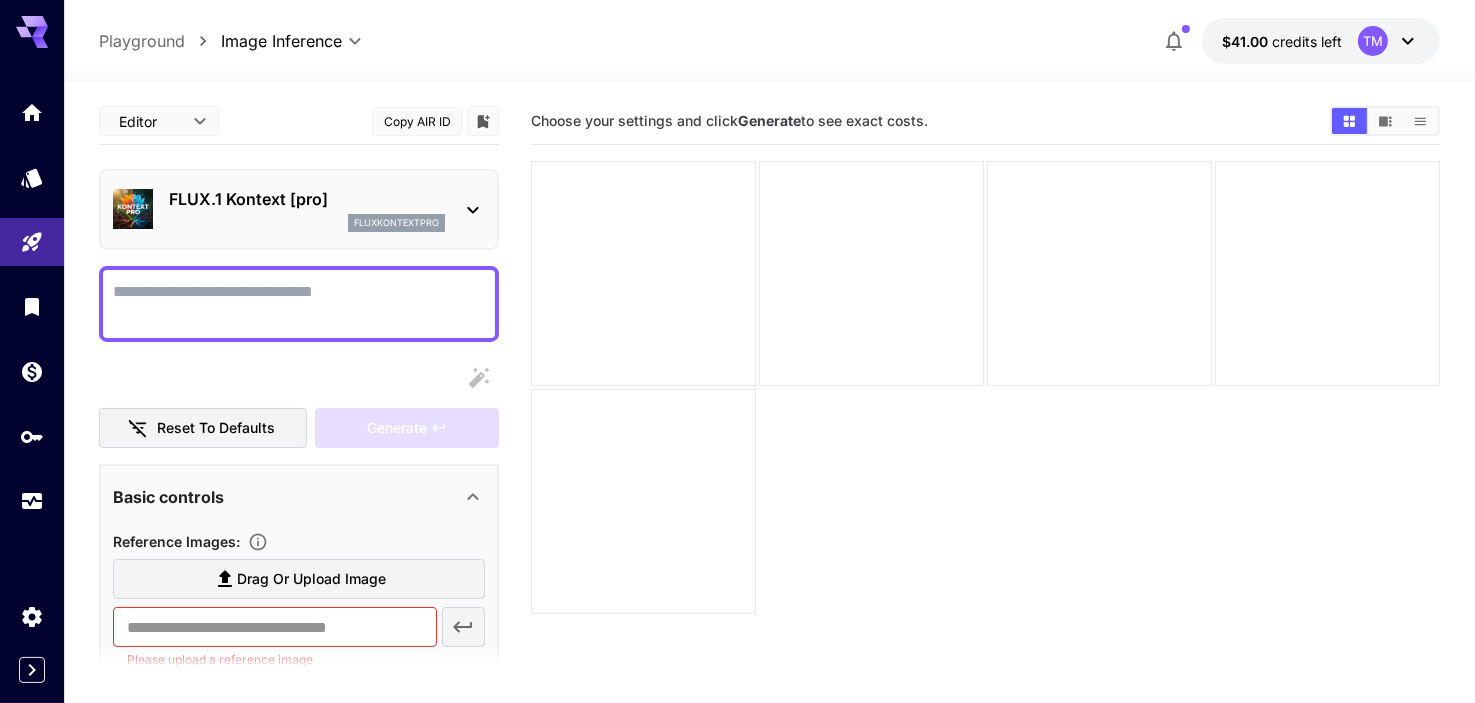 click on "Display cost in response" at bounding box center (299, 304) 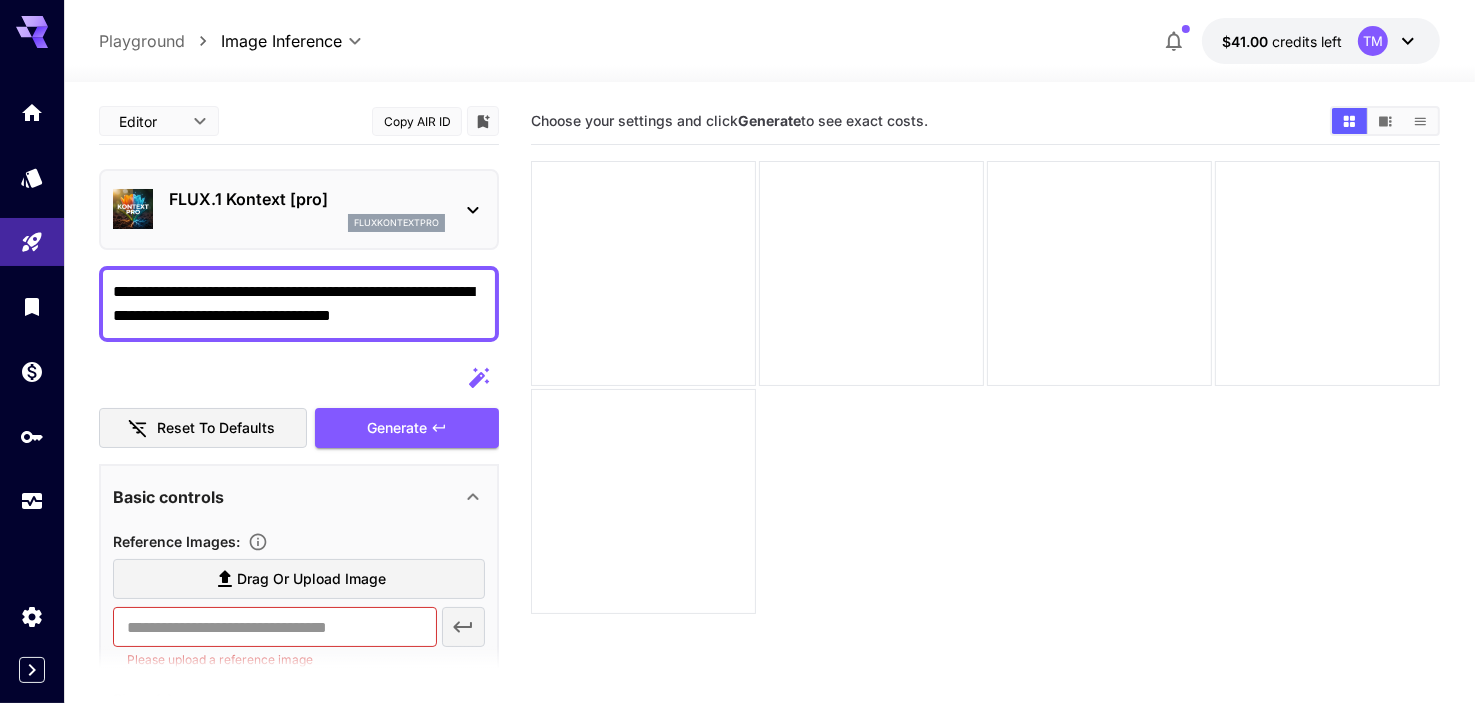 type on "**********" 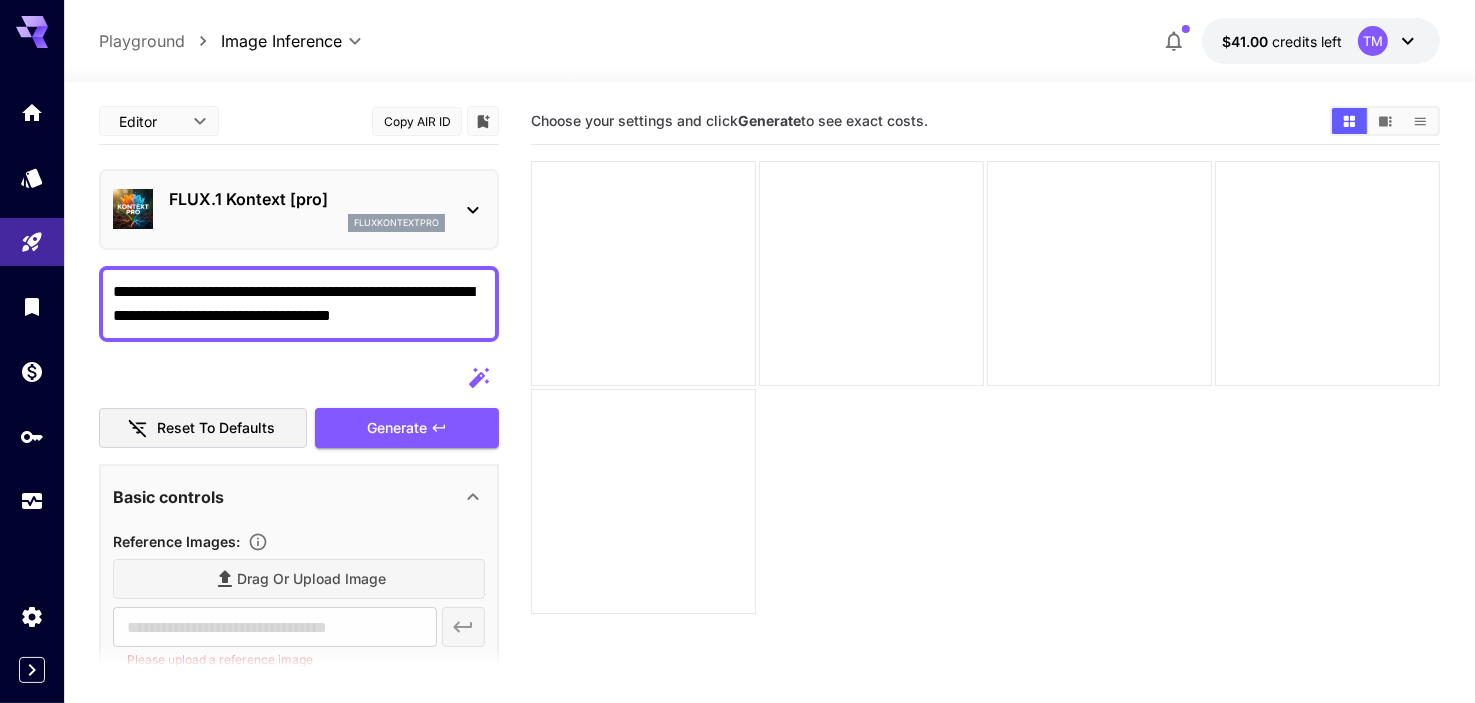 type on "**********" 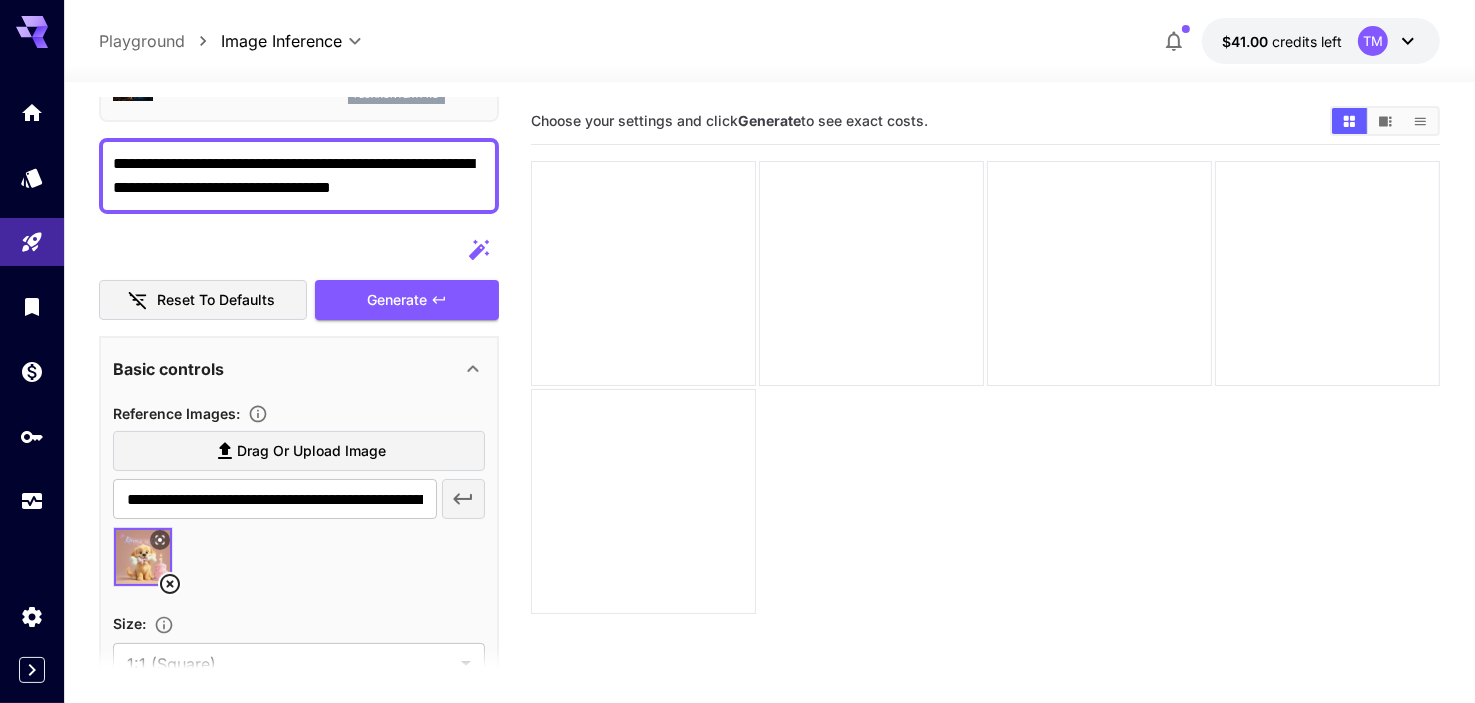 scroll, scrollTop: 0, scrollLeft: 0, axis: both 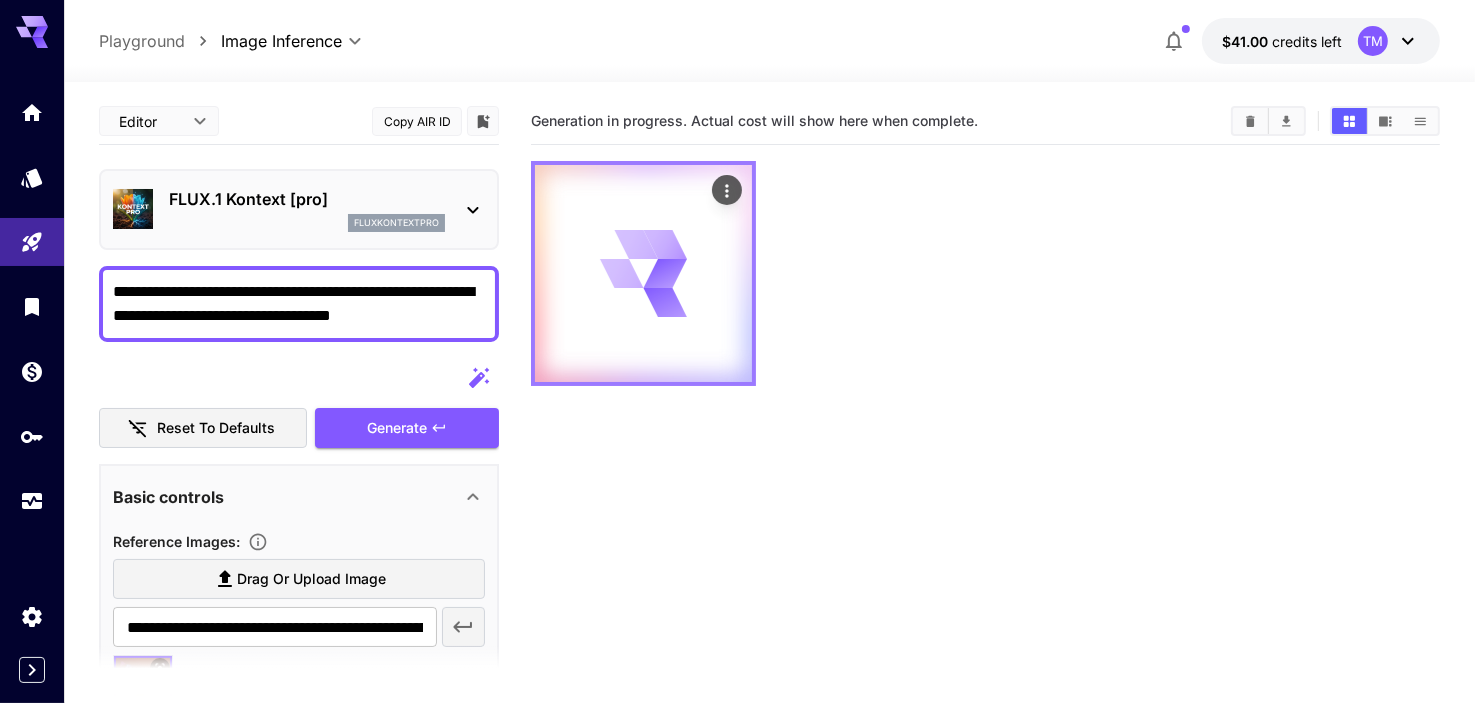type 